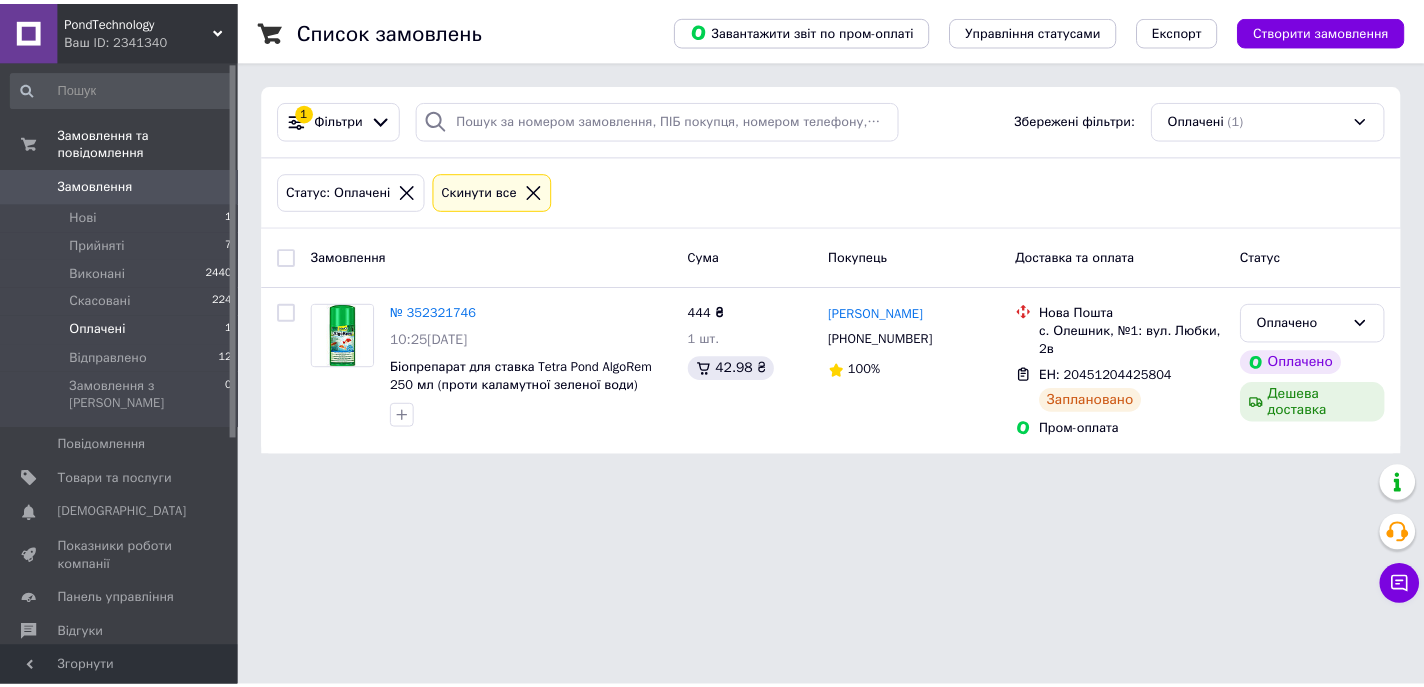 scroll, scrollTop: 0, scrollLeft: 0, axis: both 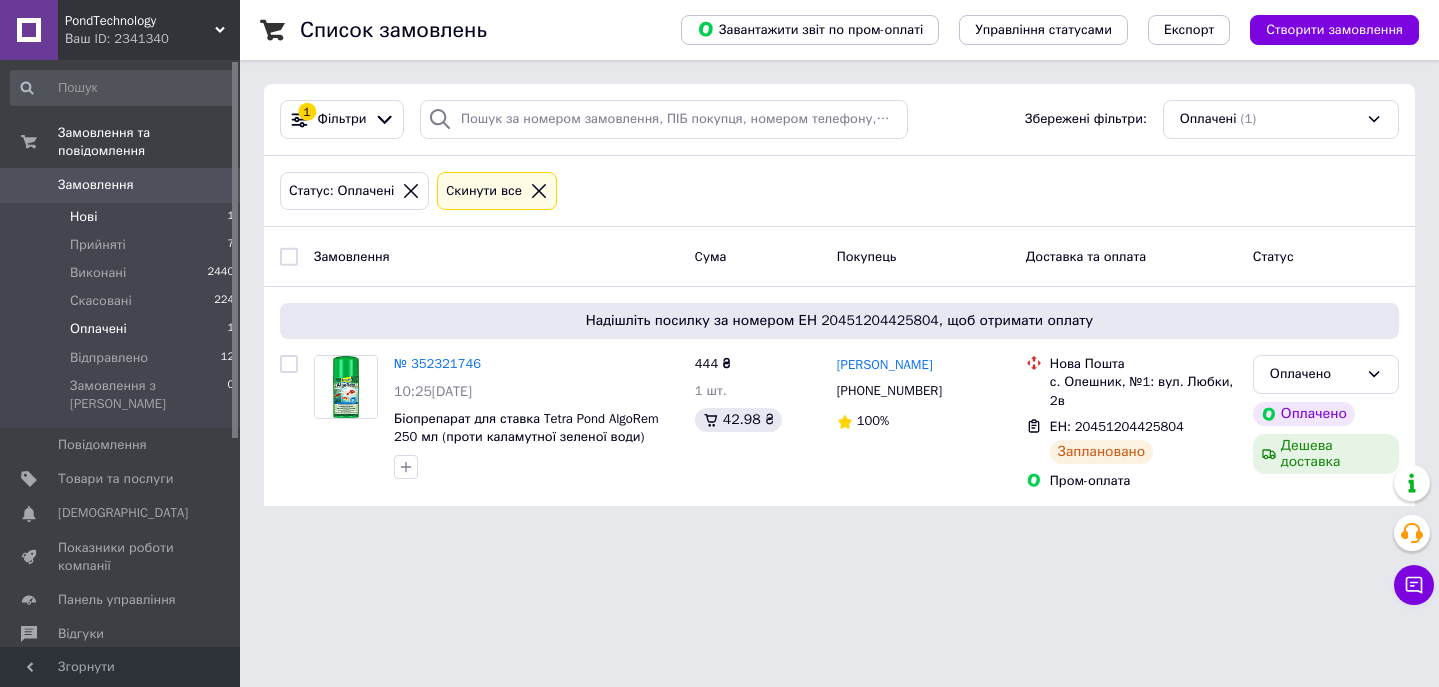 click on "Нові 1" at bounding box center [123, 217] 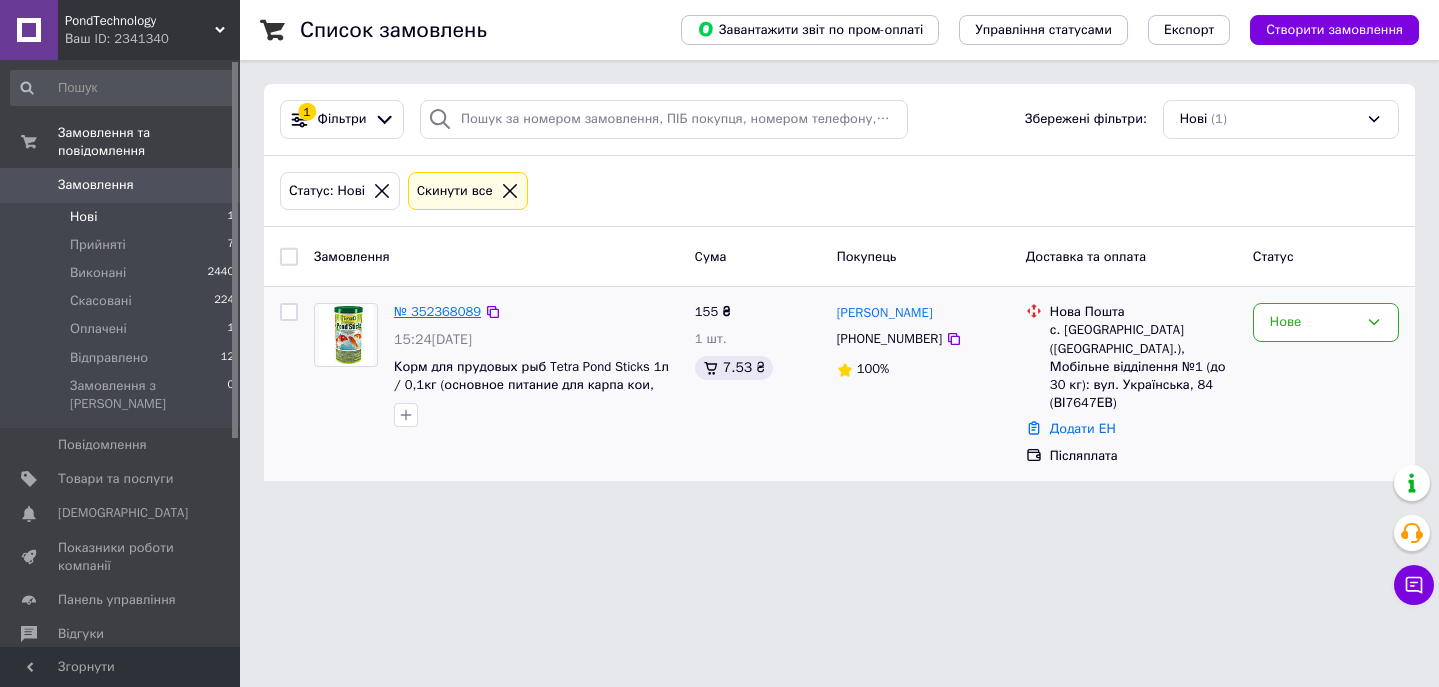 click on "№ 352368089" at bounding box center (437, 311) 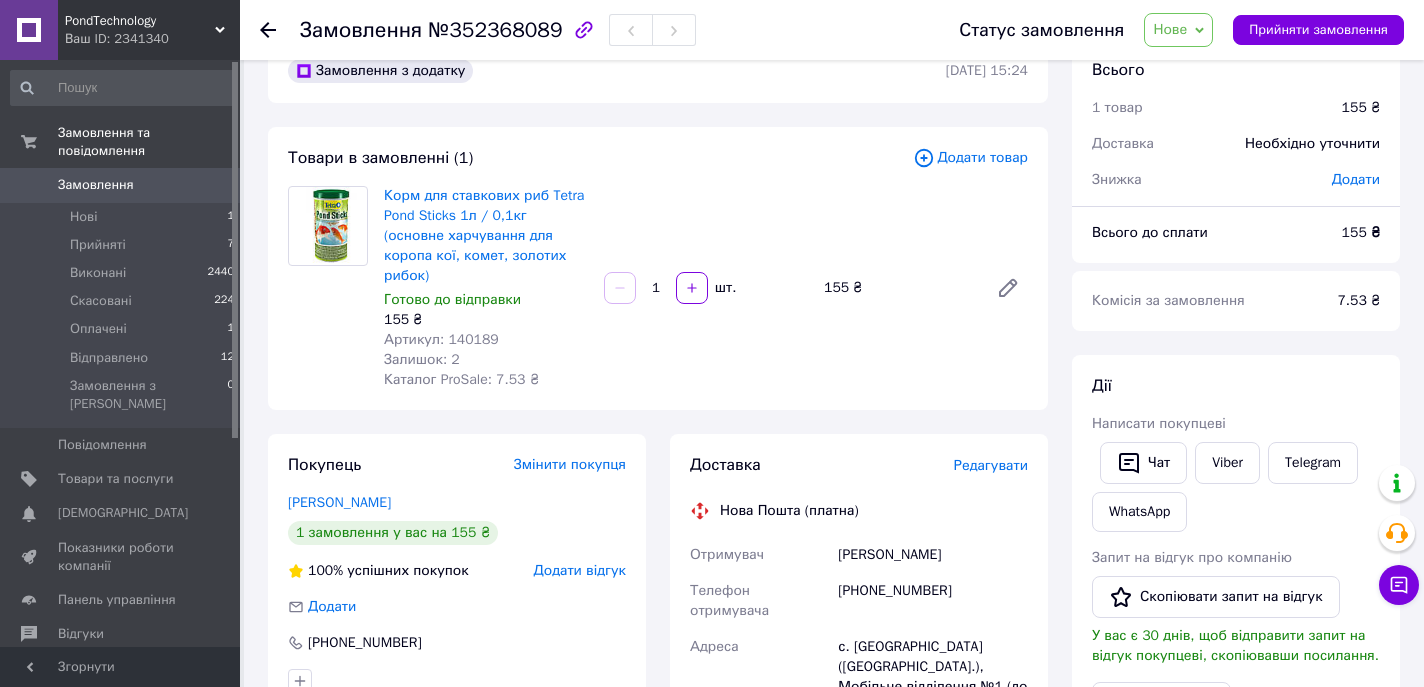 scroll, scrollTop: 0, scrollLeft: 0, axis: both 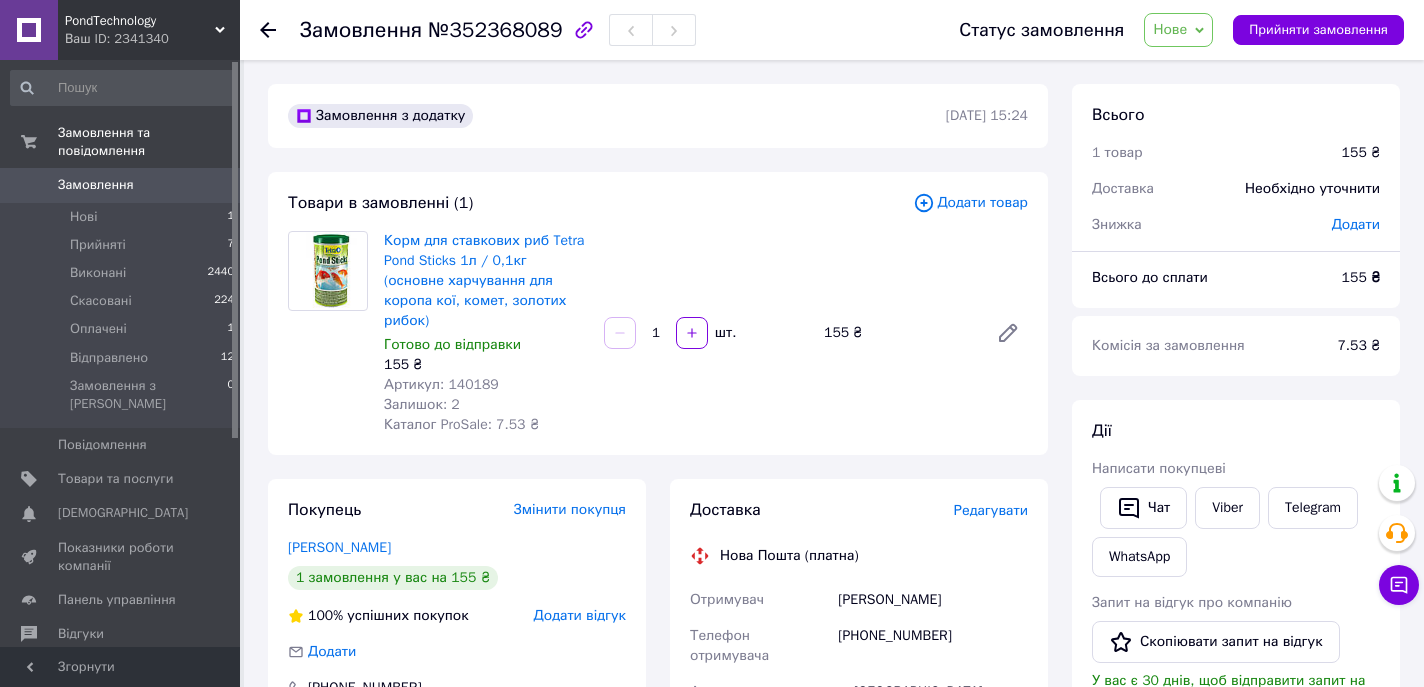 click on "Нове" at bounding box center [1170, 29] 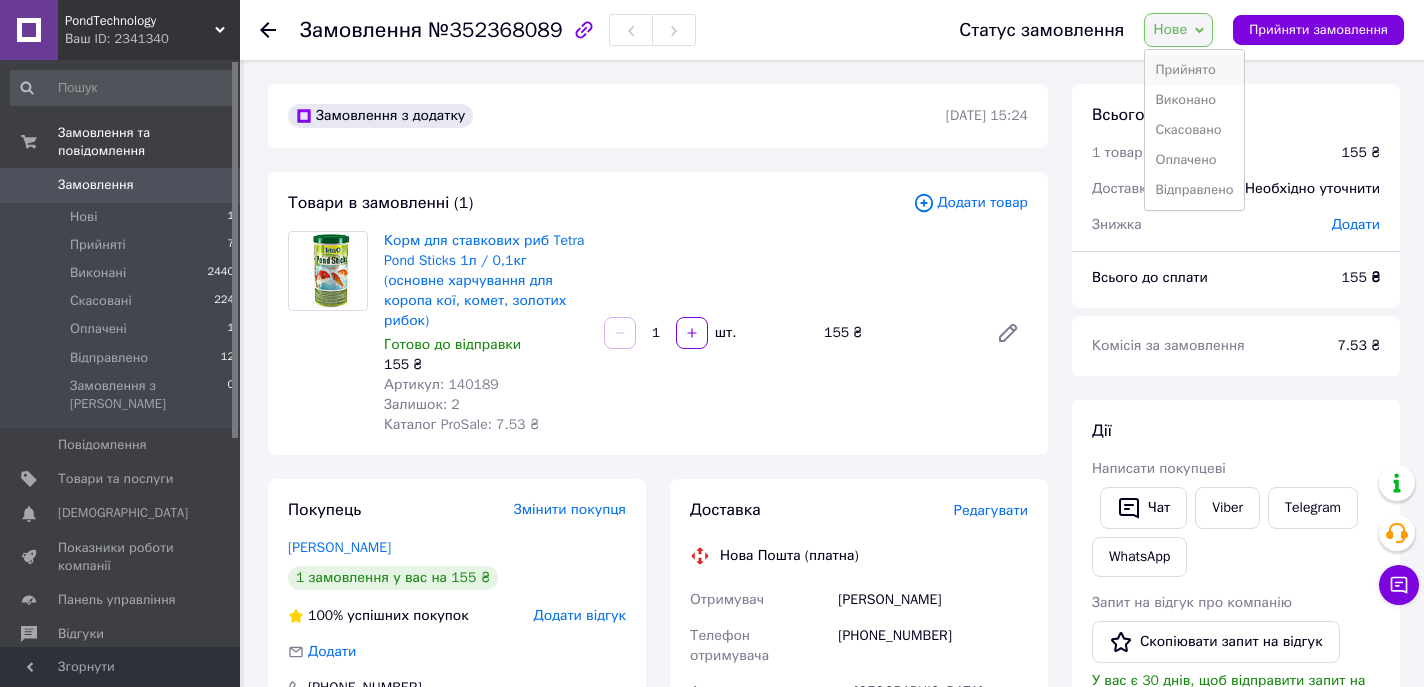 click on "Прийнято" at bounding box center (1194, 70) 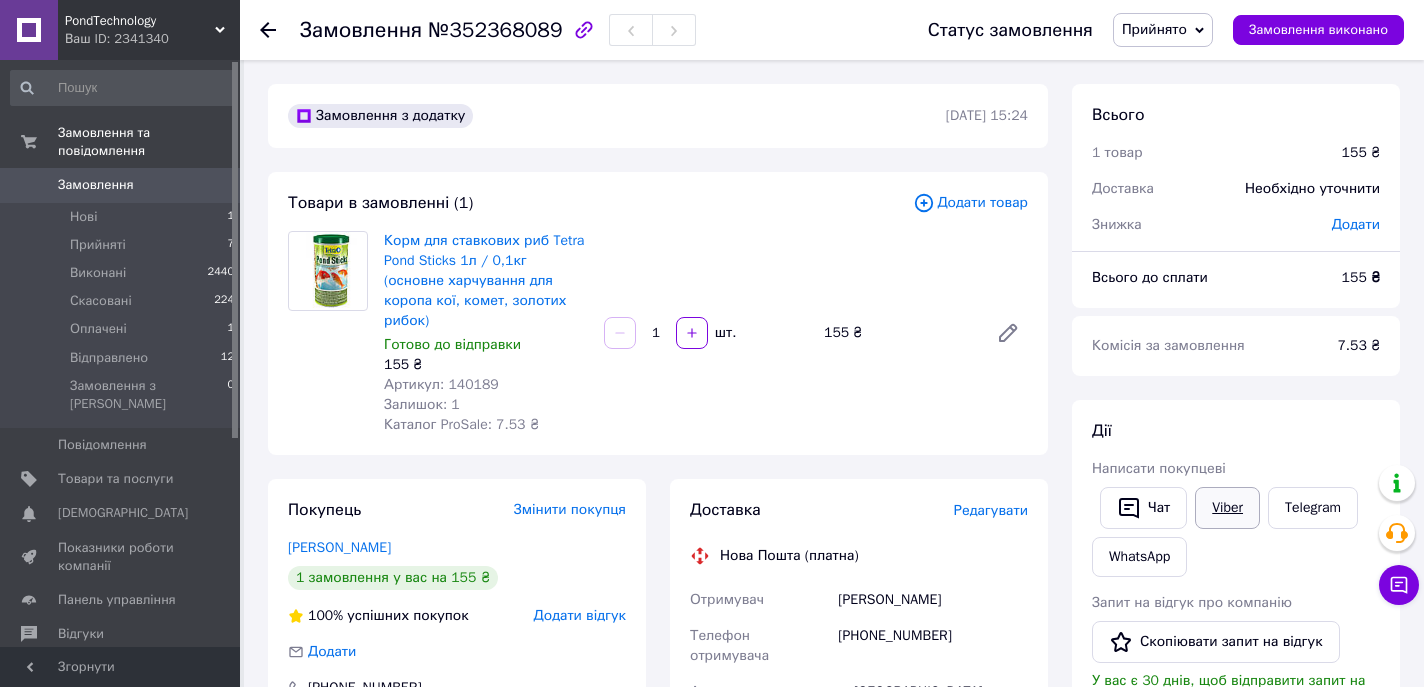 click on "Viber" at bounding box center (1227, 508) 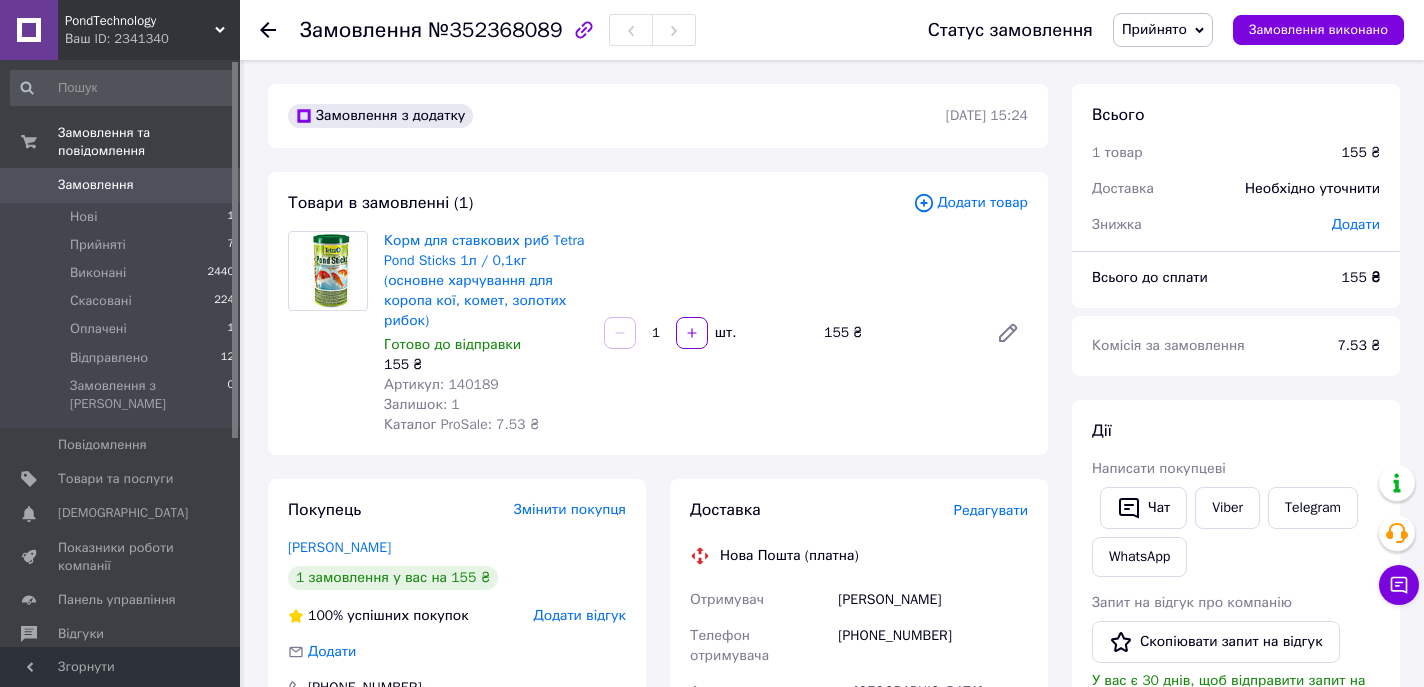 scroll, scrollTop: 355, scrollLeft: 0, axis: vertical 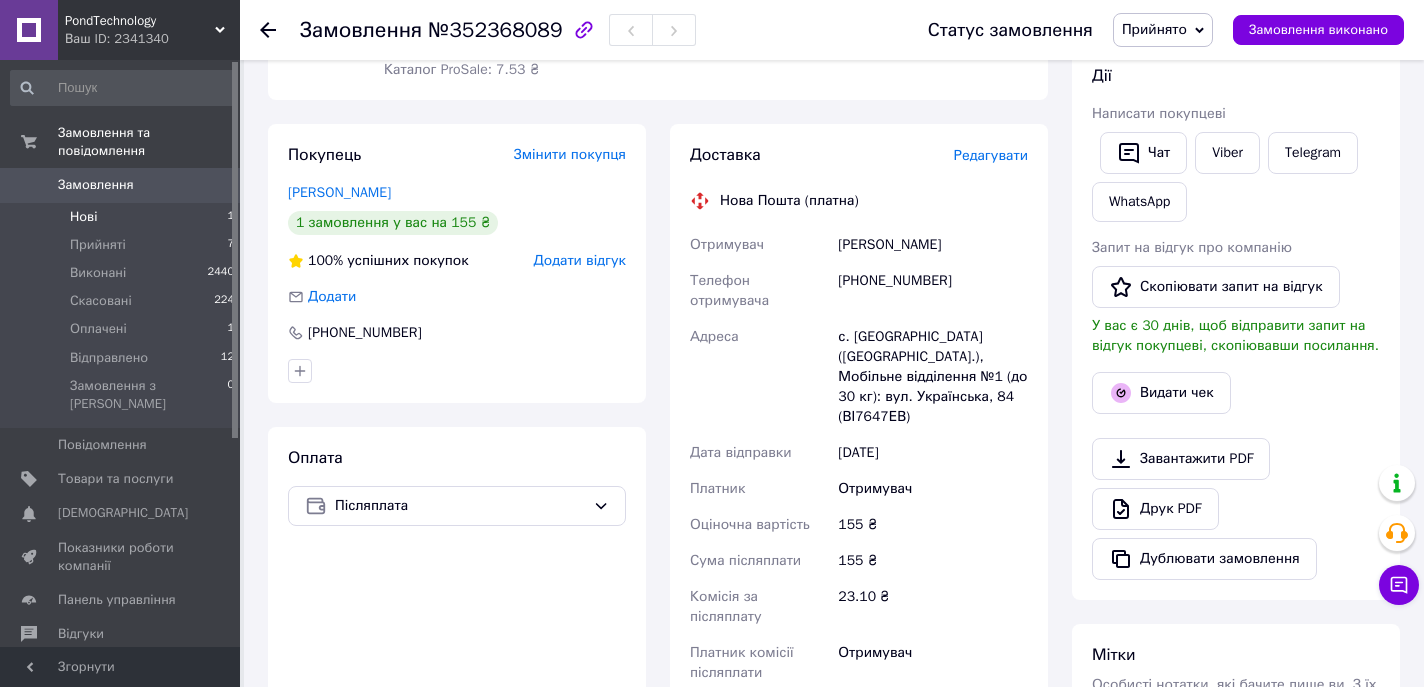 click on "Нові 1" at bounding box center [123, 217] 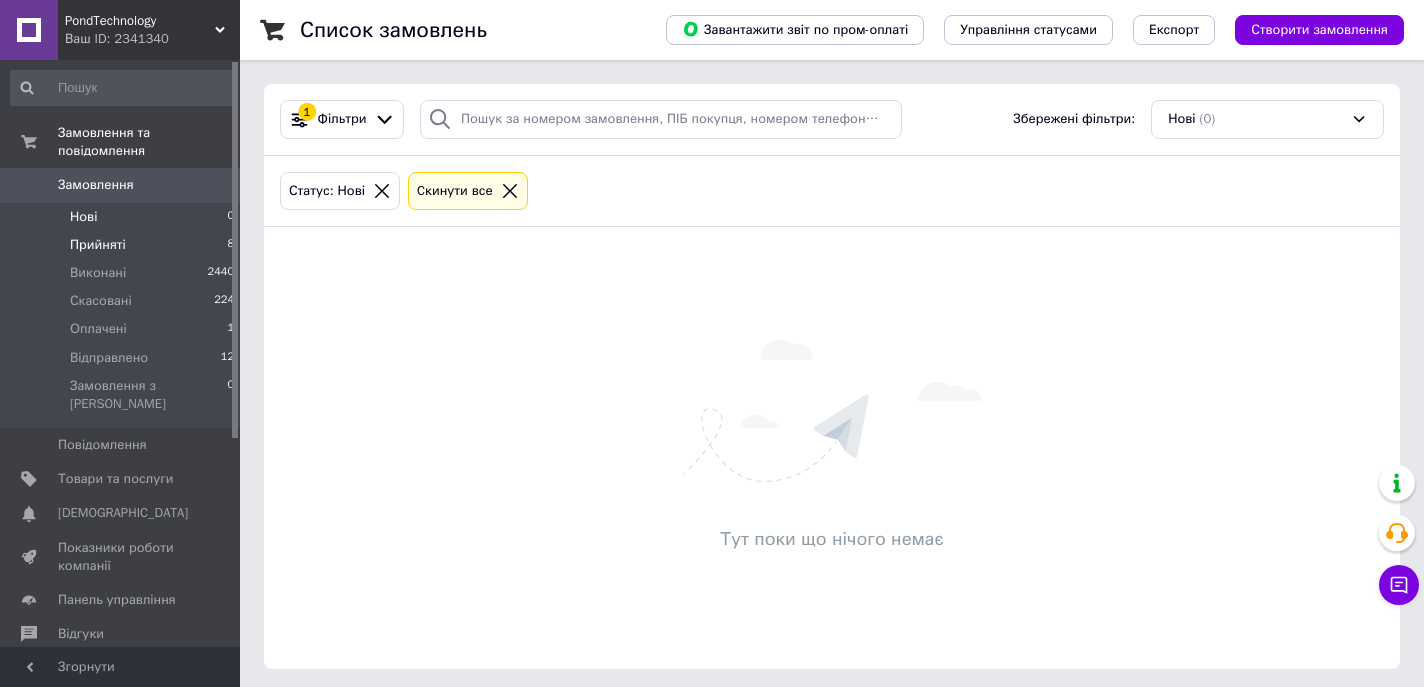 click on "Прийняті" at bounding box center (98, 245) 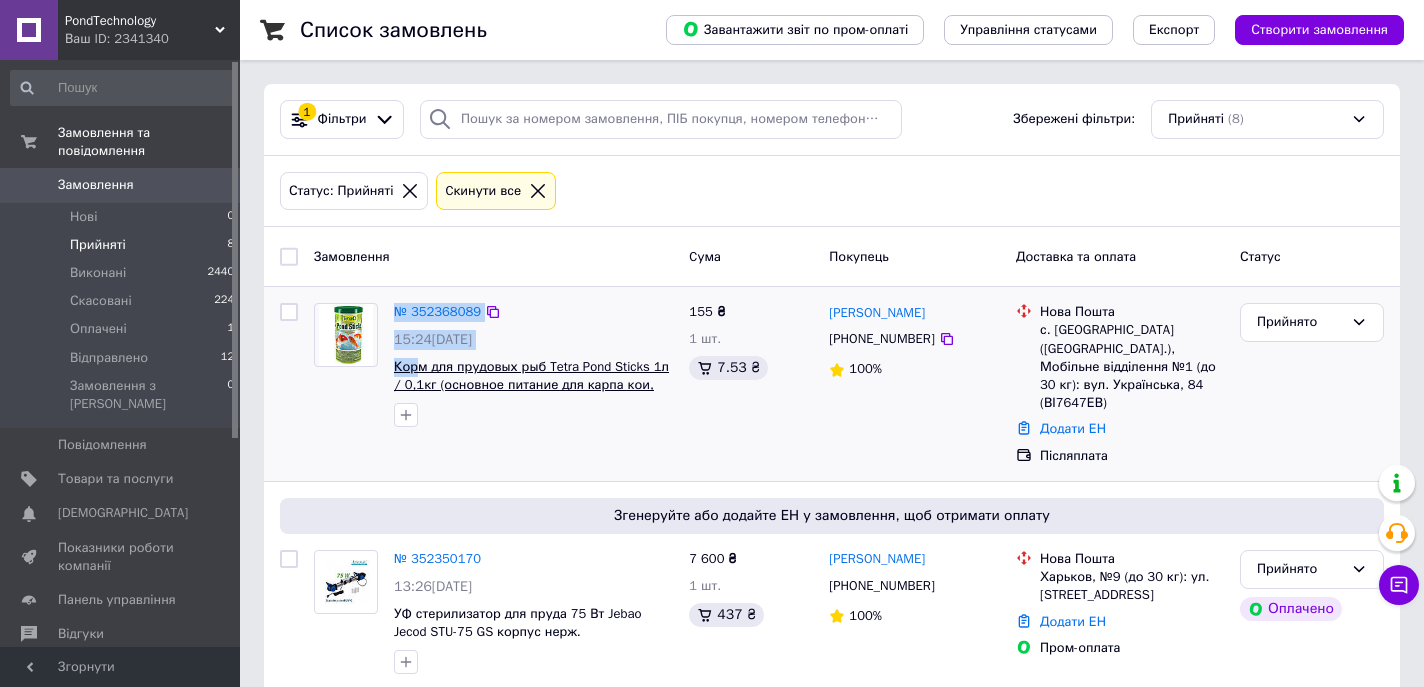 drag, startPoint x: 384, startPoint y: 364, endPoint x: 422, endPoint y: 369, distance: 38.327538 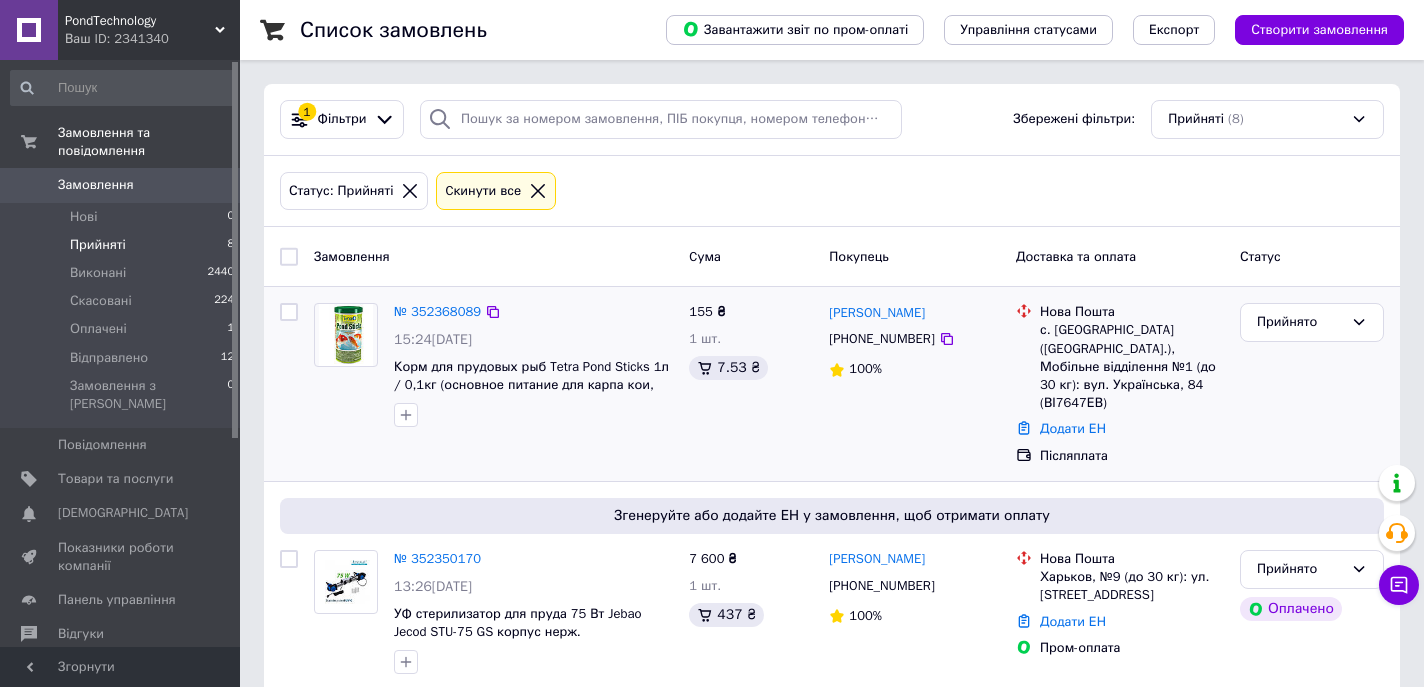 click at bounding box center [533, 415] 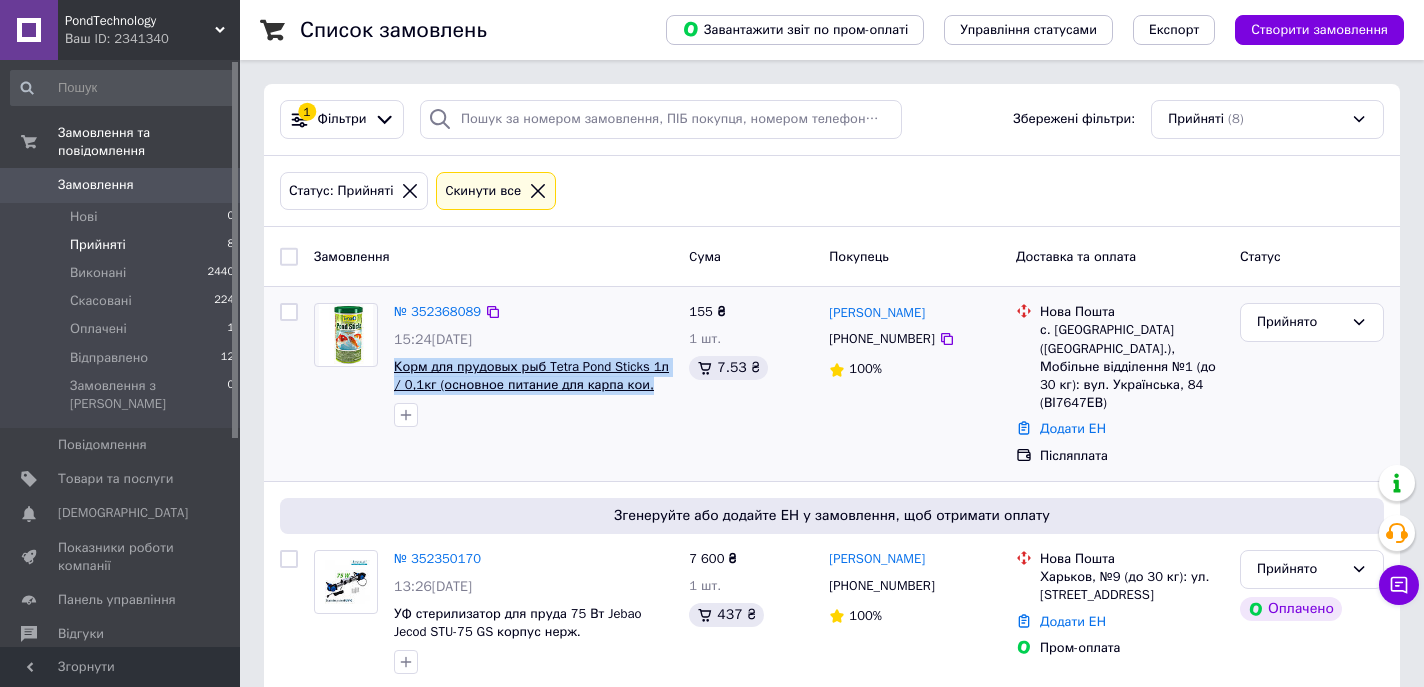 drag, startPoint x: 663, startPoint y: 388, endPoint x: 396, endPoint y: 366, distance: 267.90485 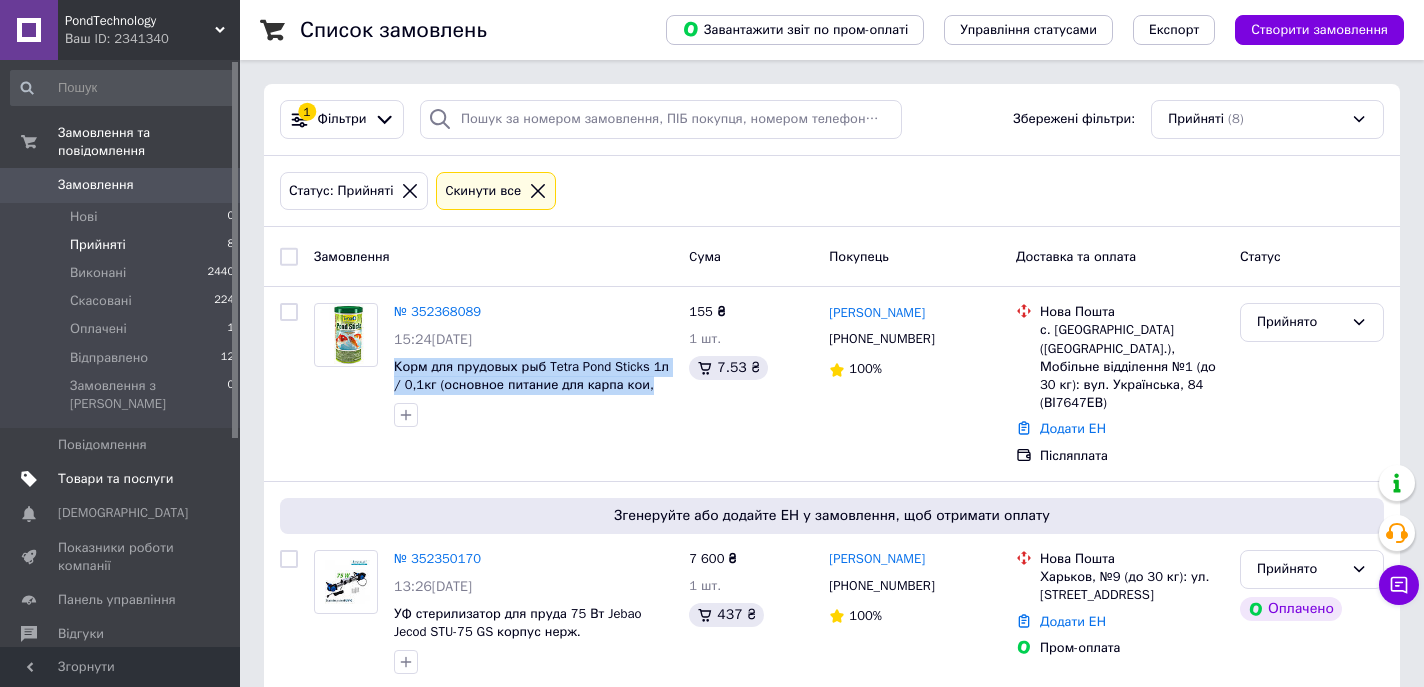 click on "Товари та послуги" at bounding box center [115, 479] 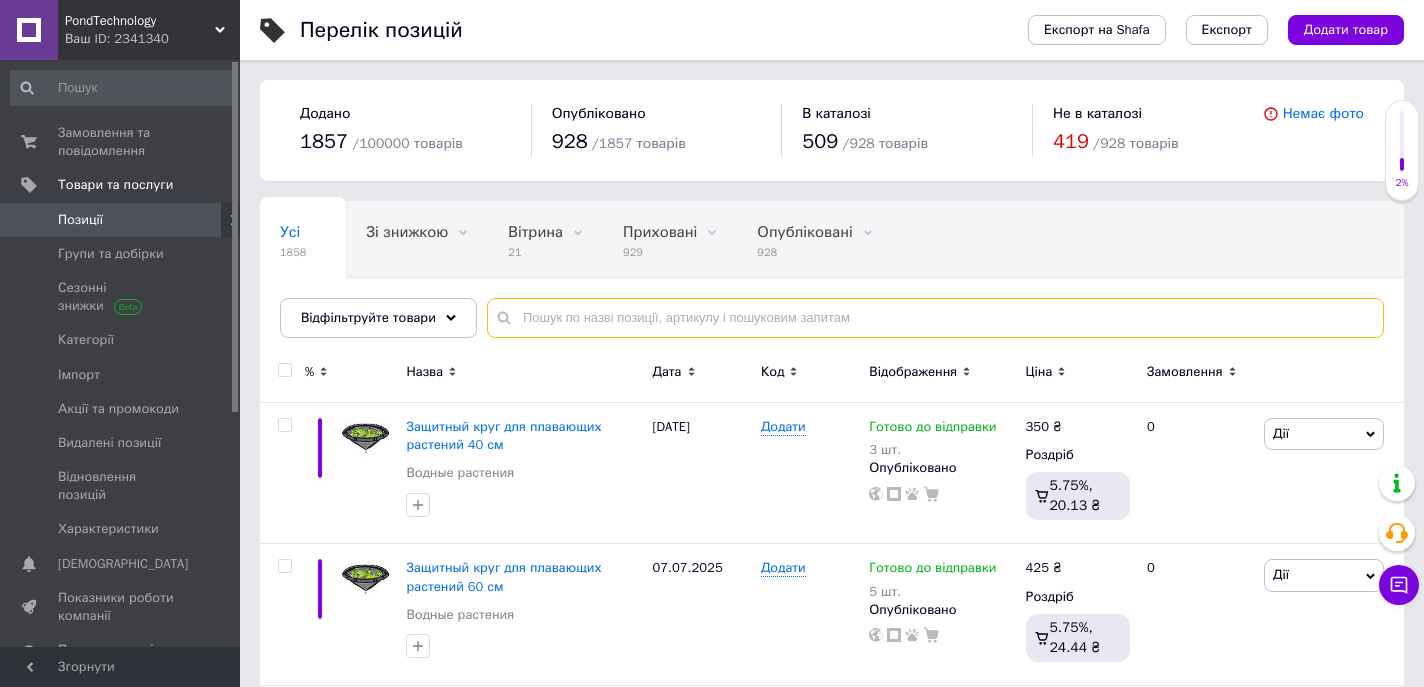 click at bounding box center (935, 318) 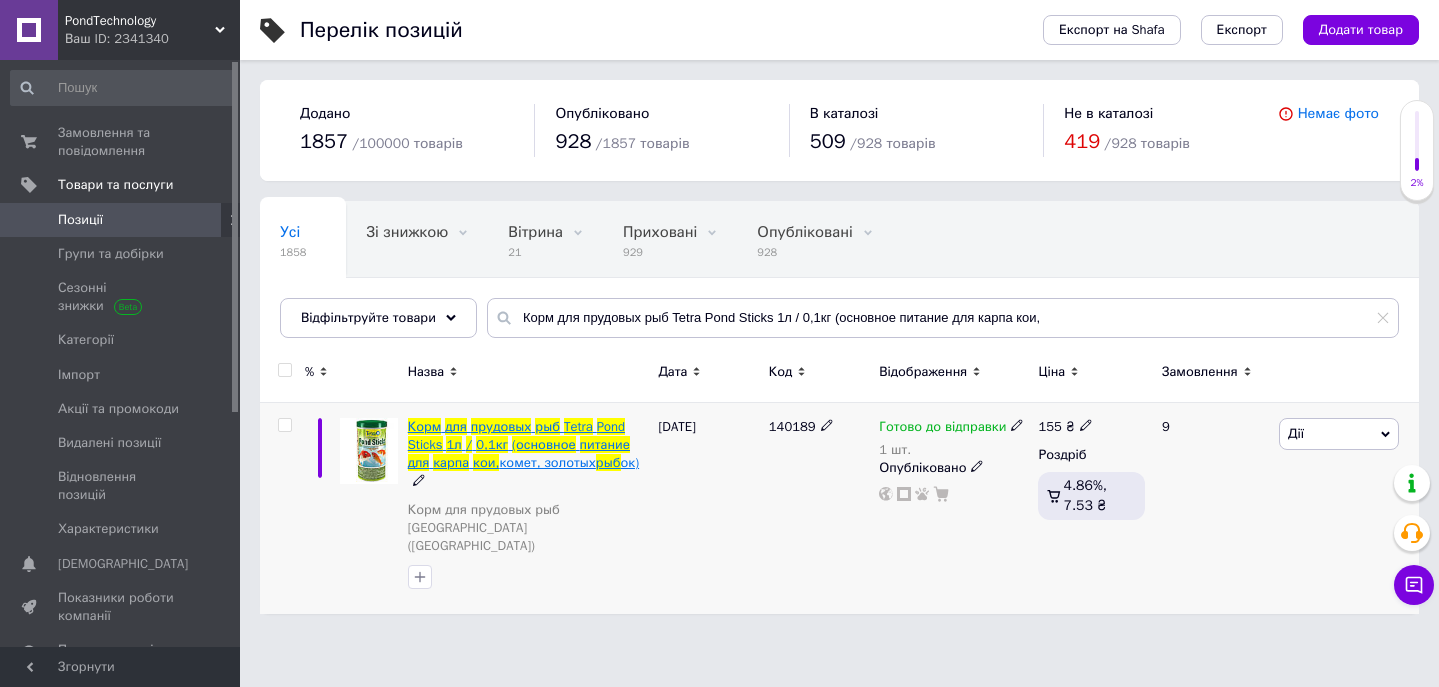 click on "прудовых" at bounding box center [501, 426] 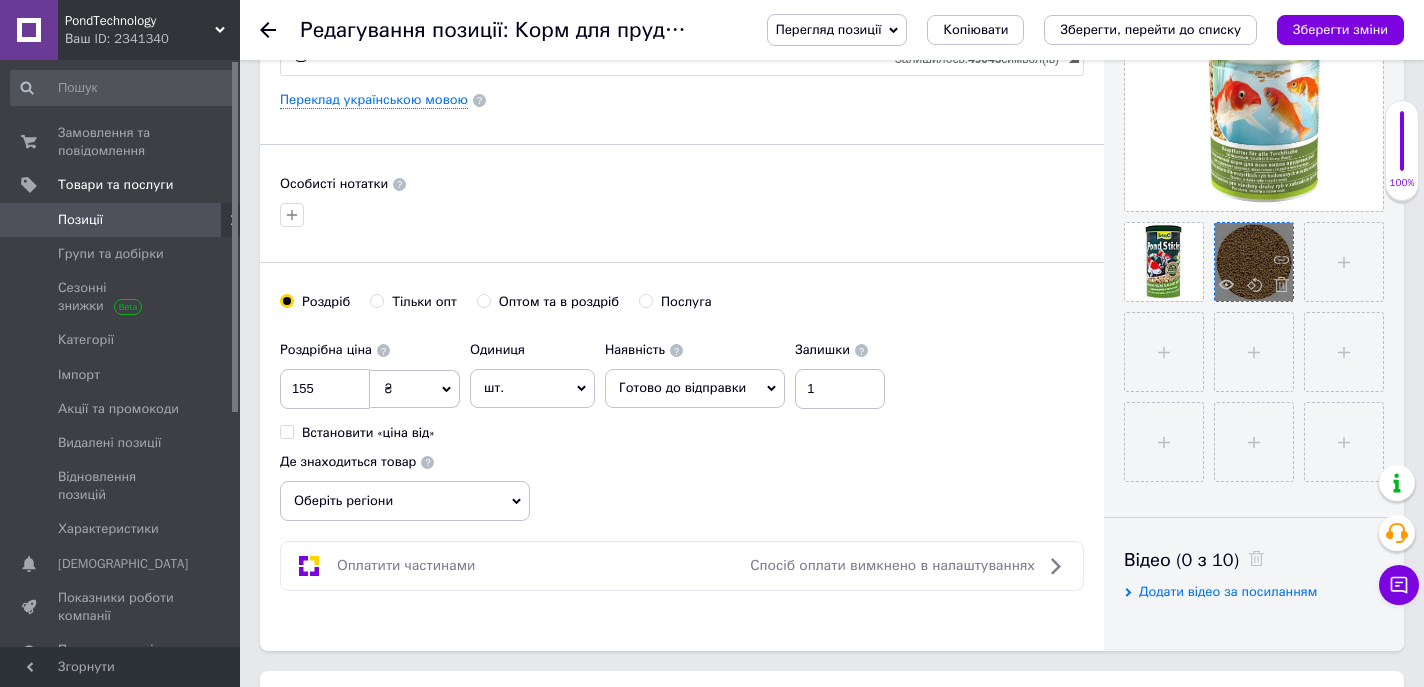 scroll, scrollTop: 416, scrollLeft: 0, axis: vertical 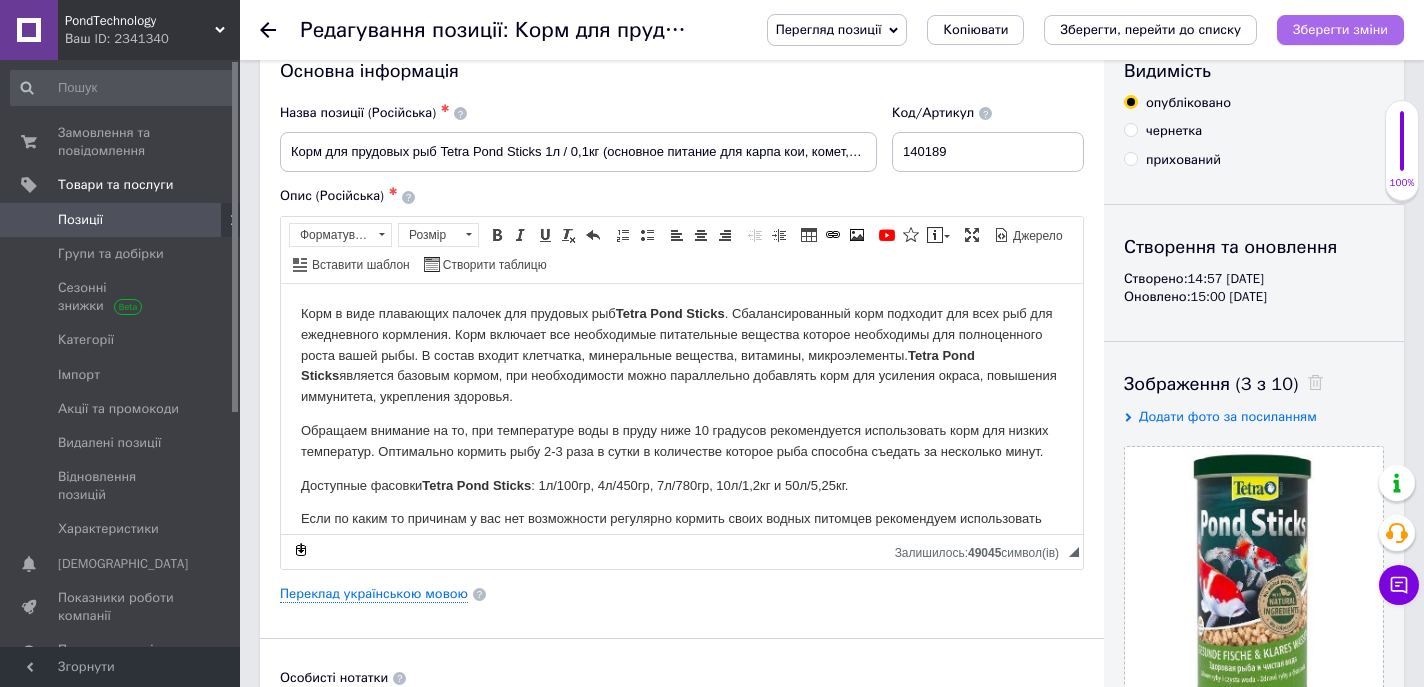 click on "Зберегти зміни" at bounding box center [1340, 29] 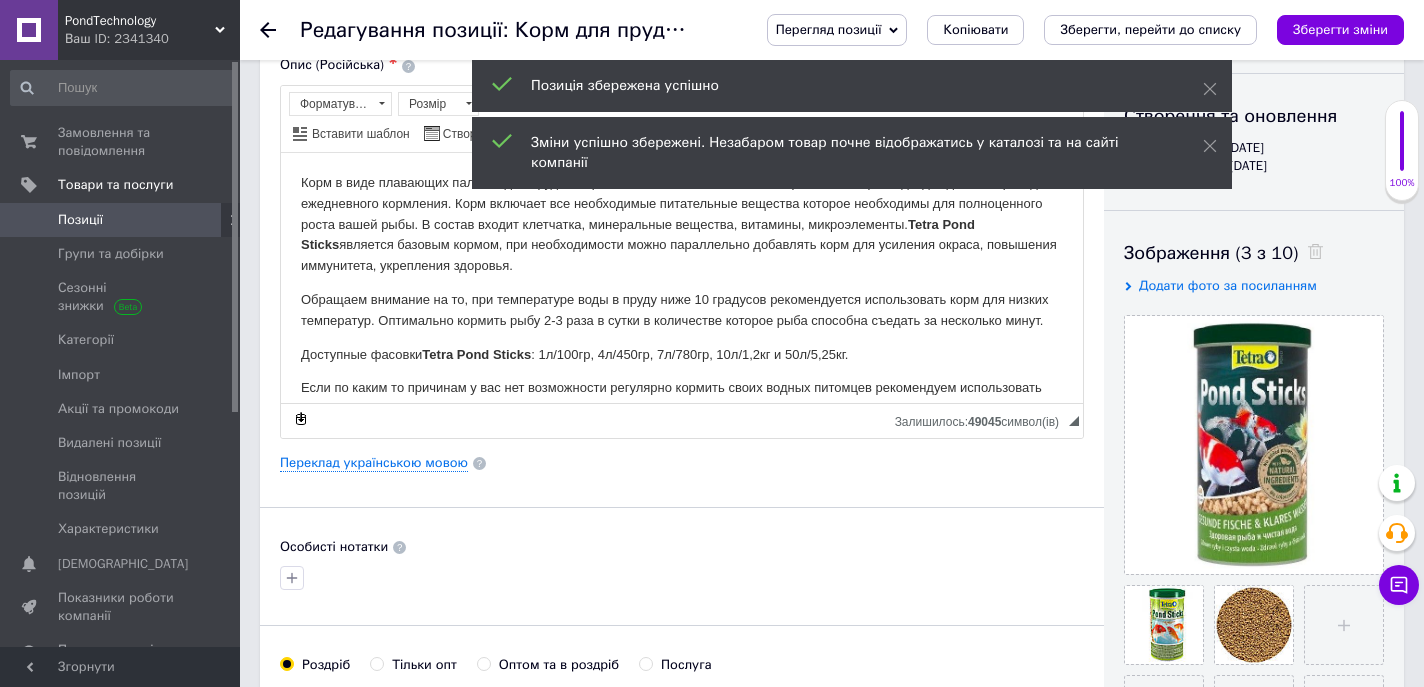 scroll, scrollTop: 0, scrollLeft: 0, axis: both 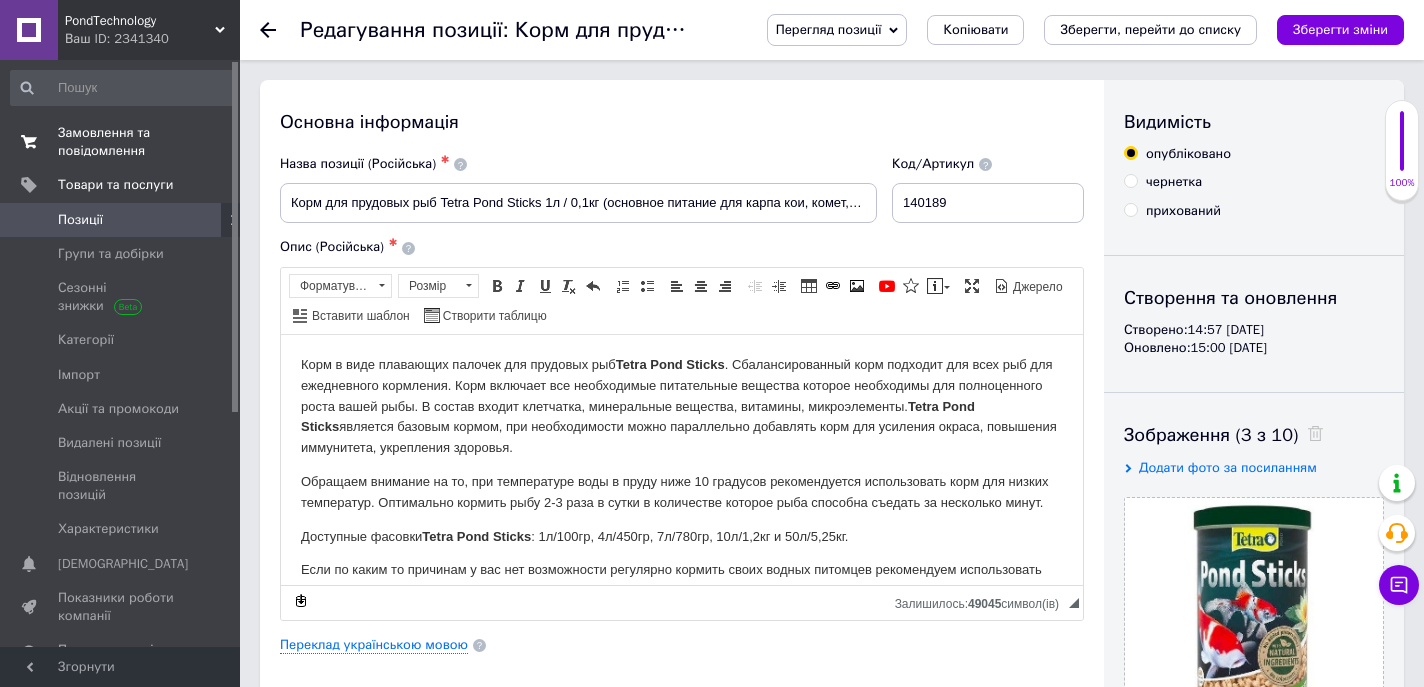 click on "Замовлення та повідомлення" at bounding box center [121, 142] 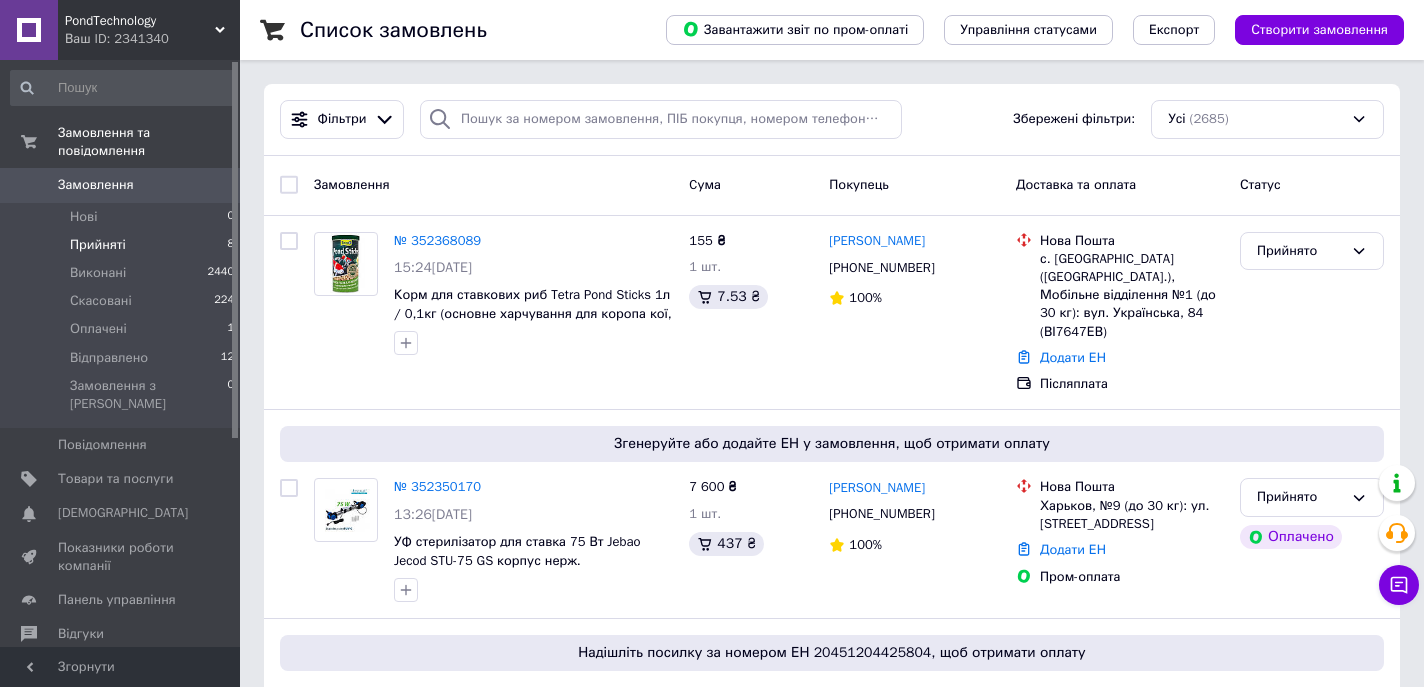 click on "Прийняті" at bounding box center (98, 245) 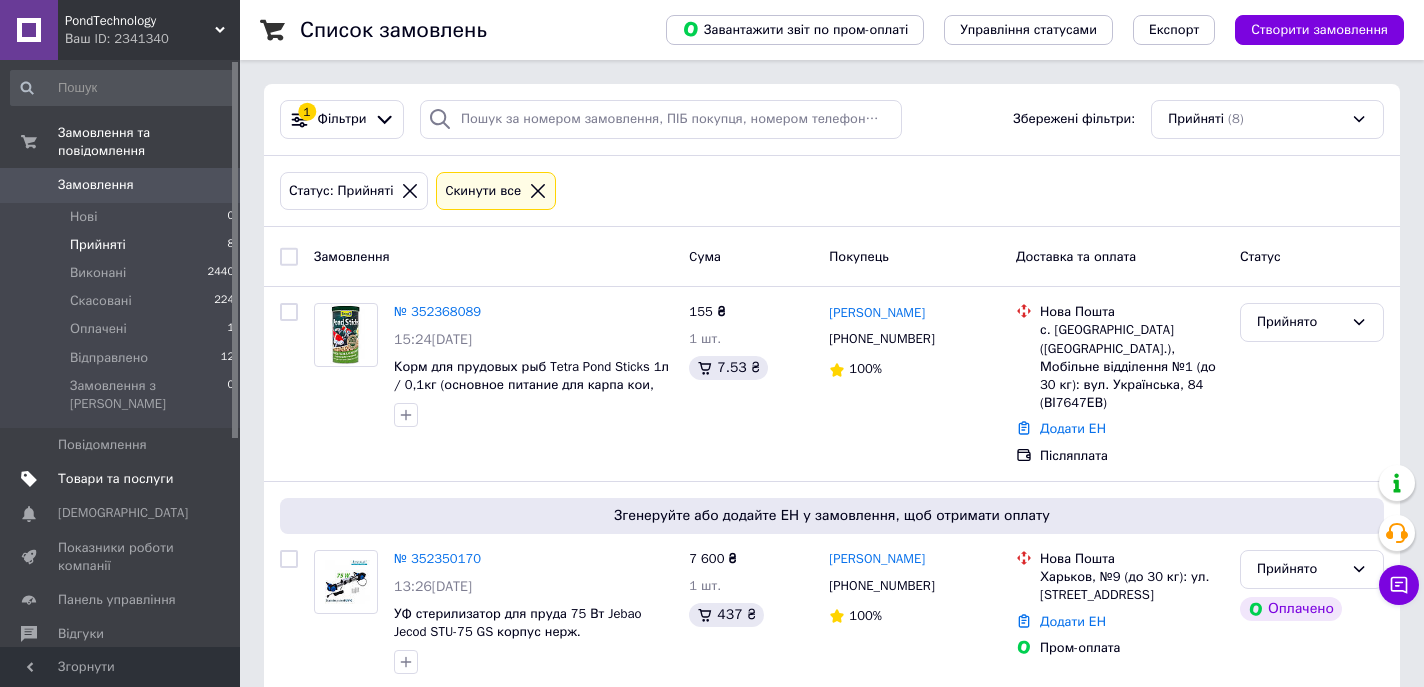click on "Товари та послуги" at bounding box center [115, 479] 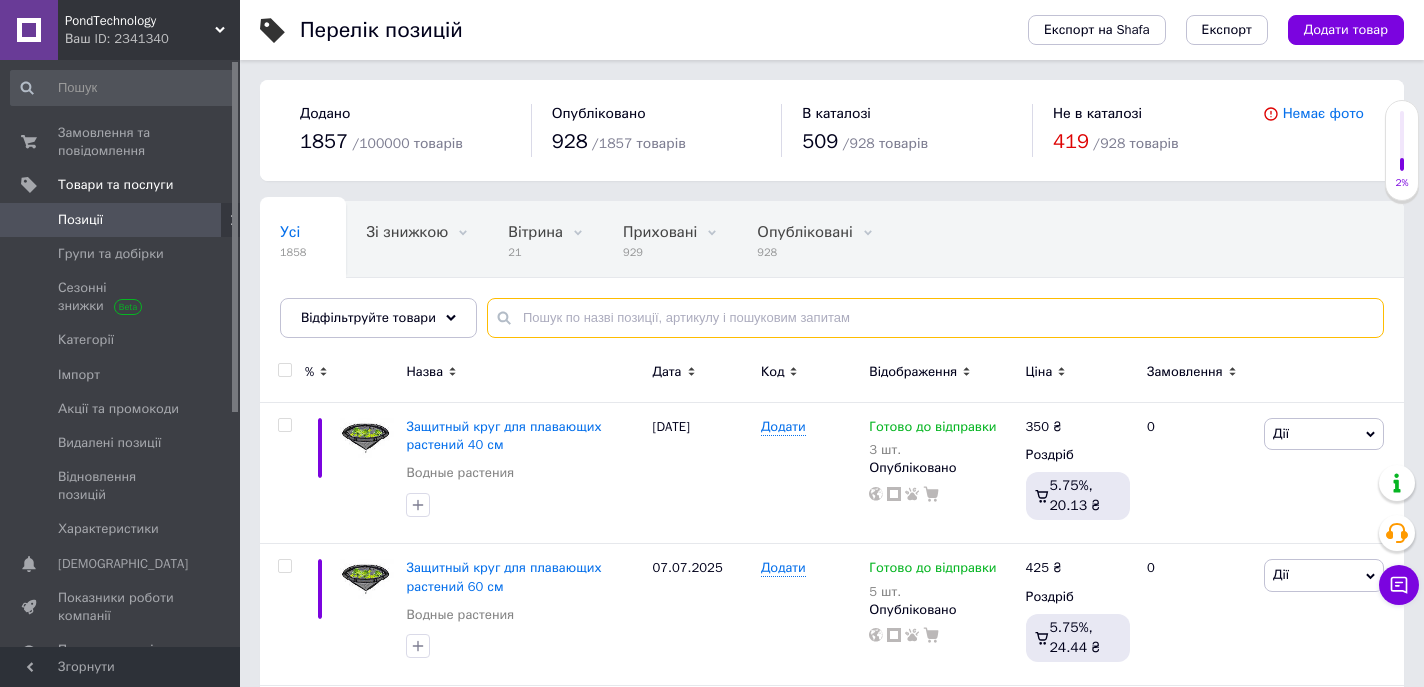 click at bounding box center (935, 318) 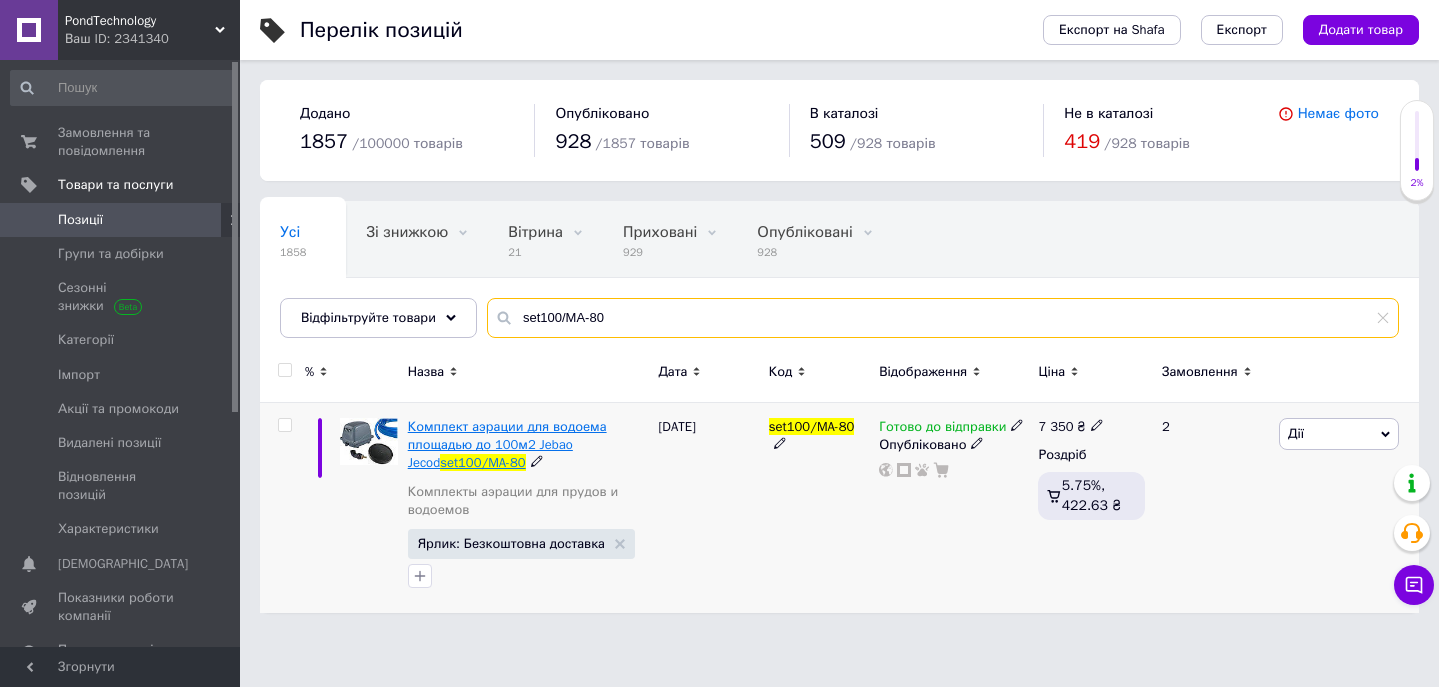 type on "set100/MA-80" 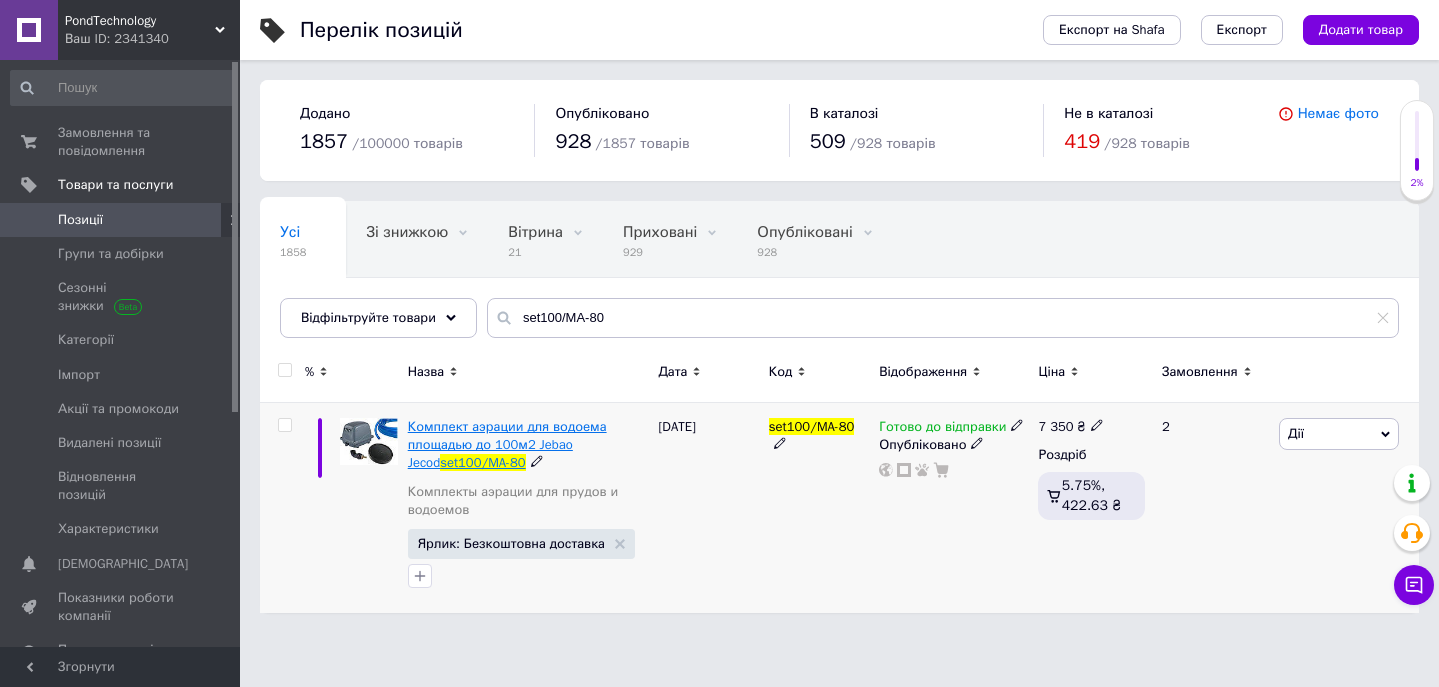 click on "Комплект аэрации для водоема площадью до 100м2 Jebao Jecod" at bounding box center (507, 444) 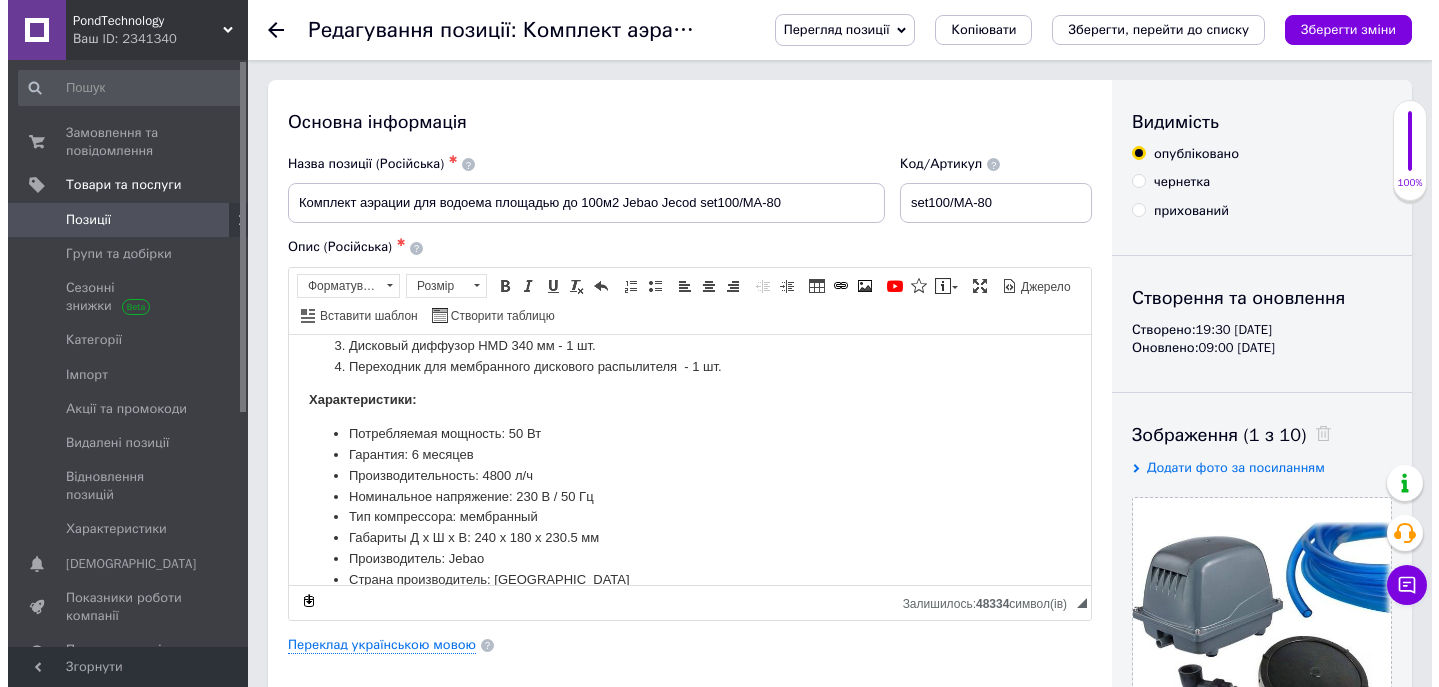 scroll, scrollTop: 226, scrollLeft: 0, axis: vertical 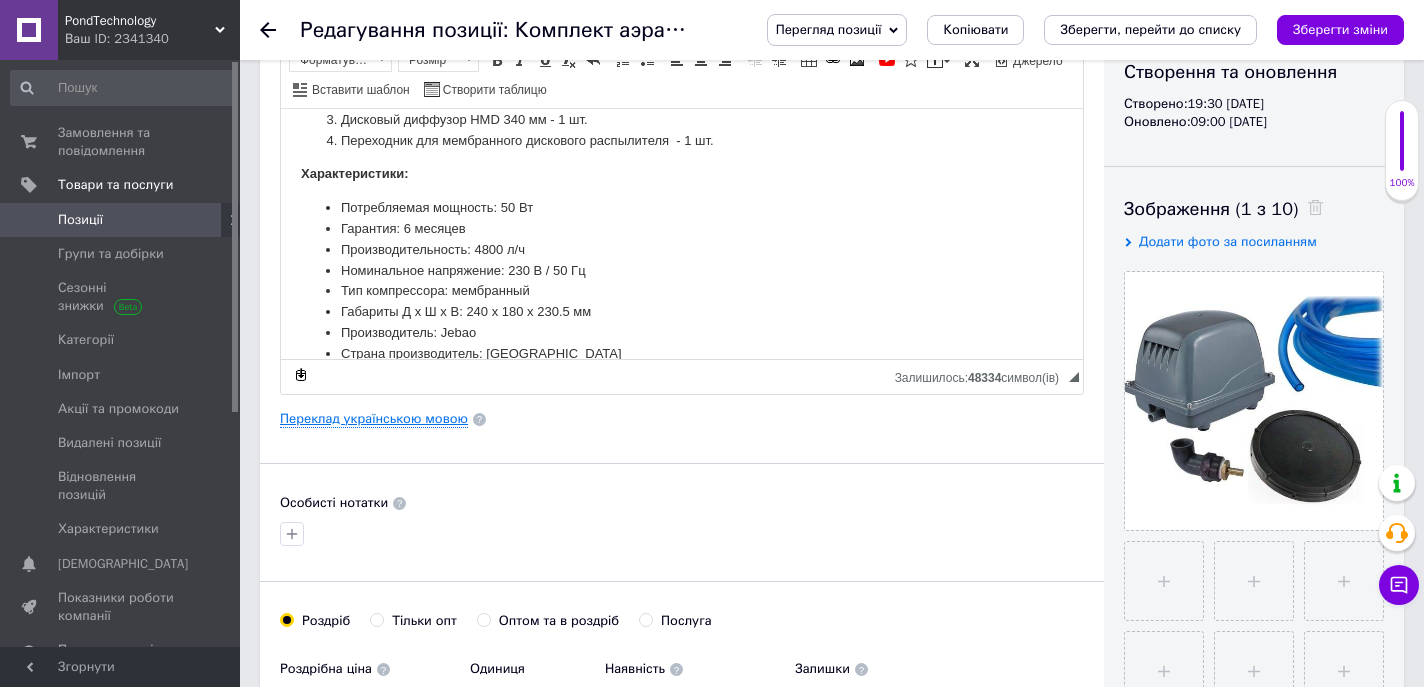 click on "Переклад українською мовою" at bounding box center [374, 419] 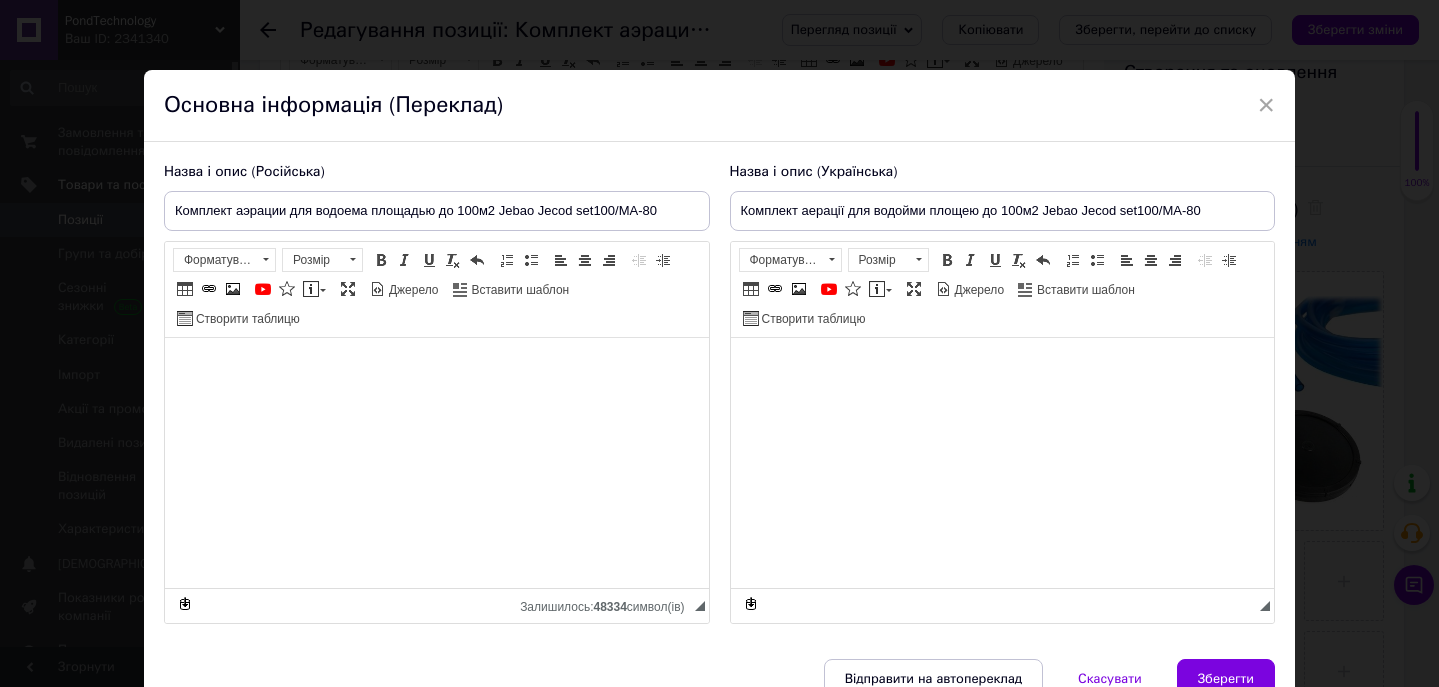 type on "Комплект аерації для водойми площею до 100м2 Jebao Jecod set100/MA-80" 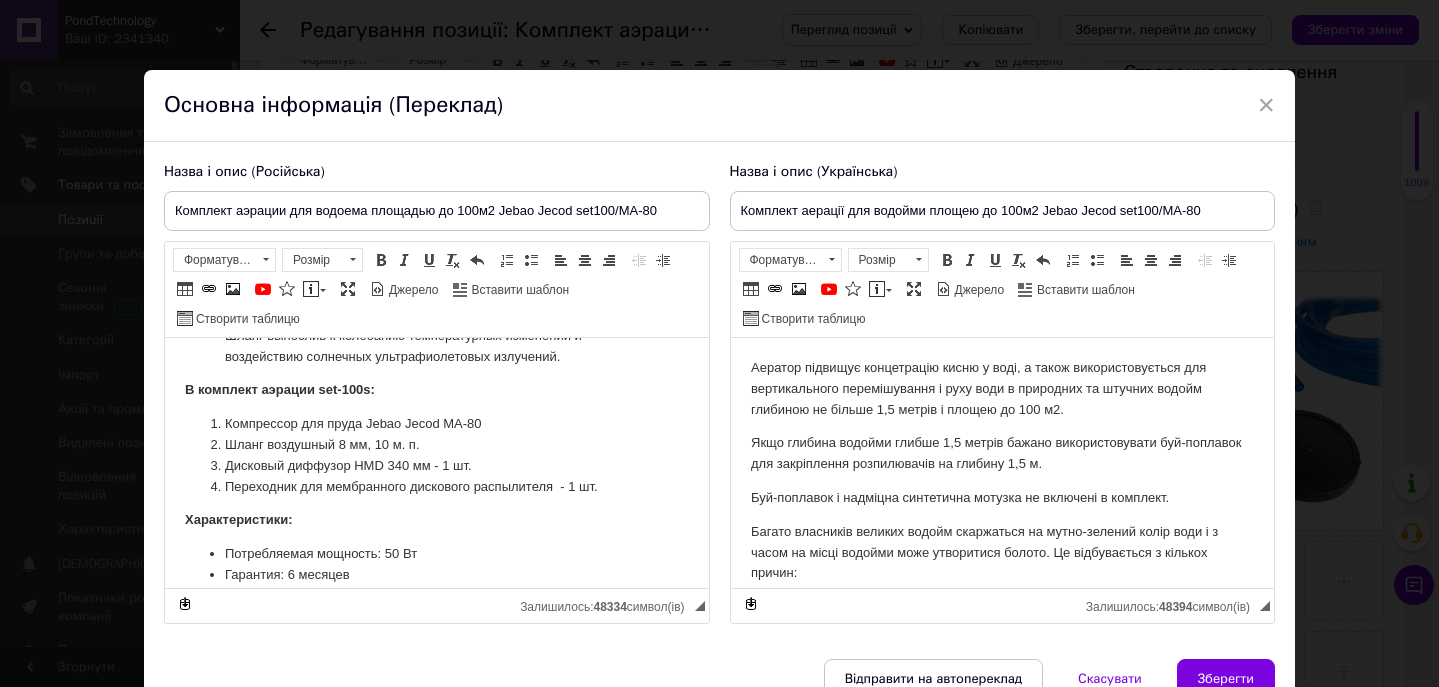 scroll, scrollTop: 604, scrollLeft: 0, axis: vertical 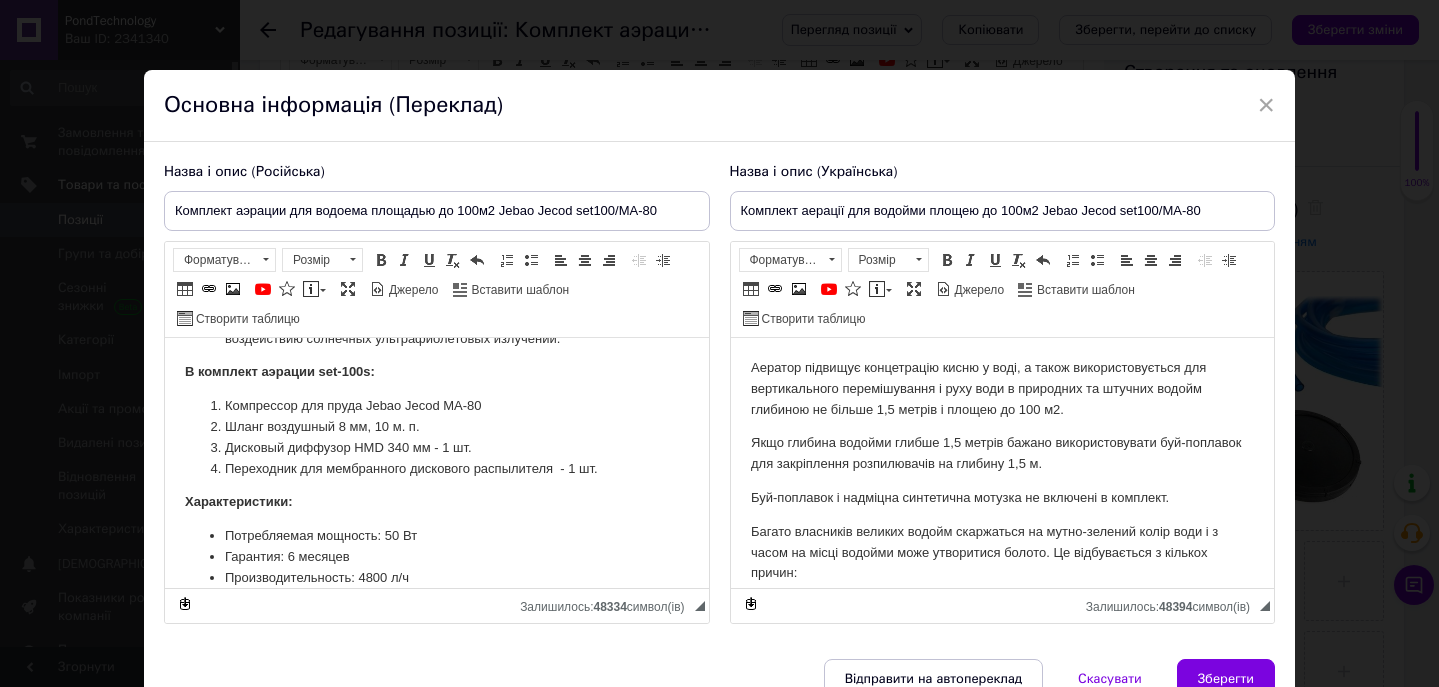 click on "Дисковый диффузор HMD 340 мм - 1 шт." at bounding box center [436, 448] 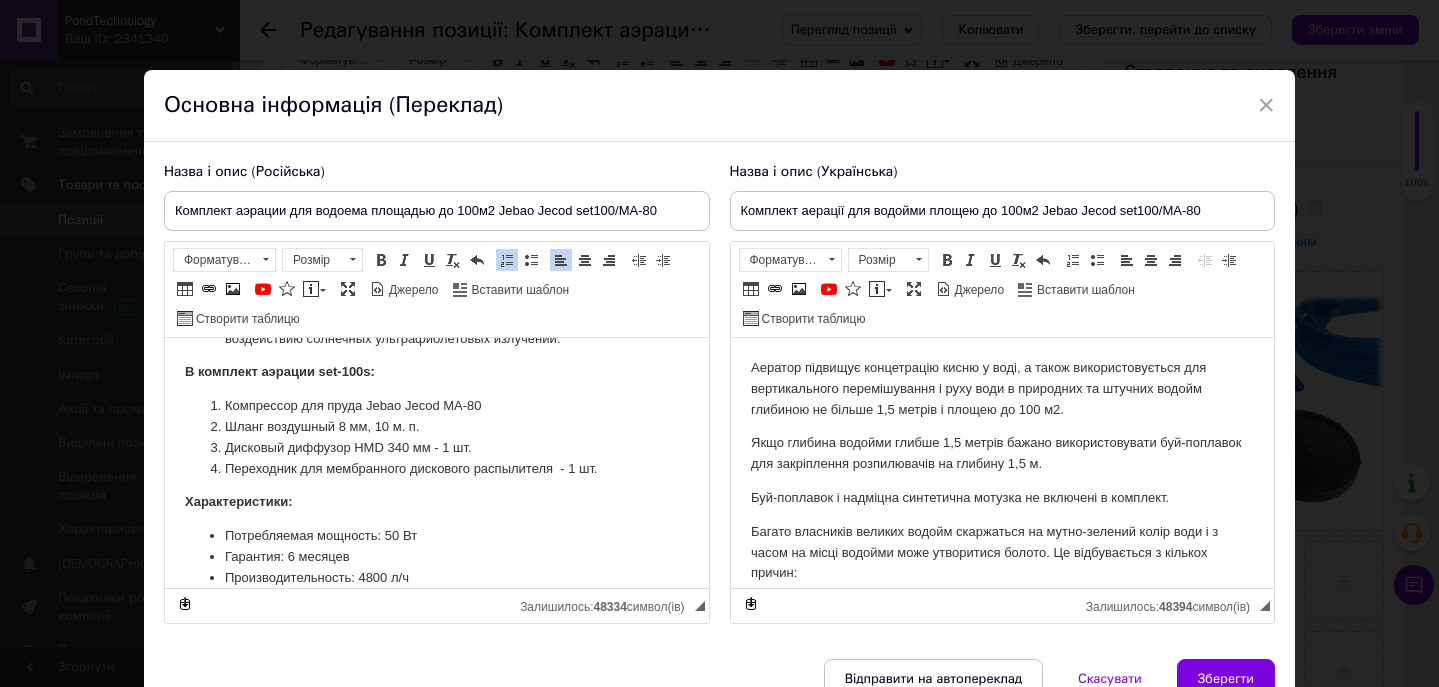 type 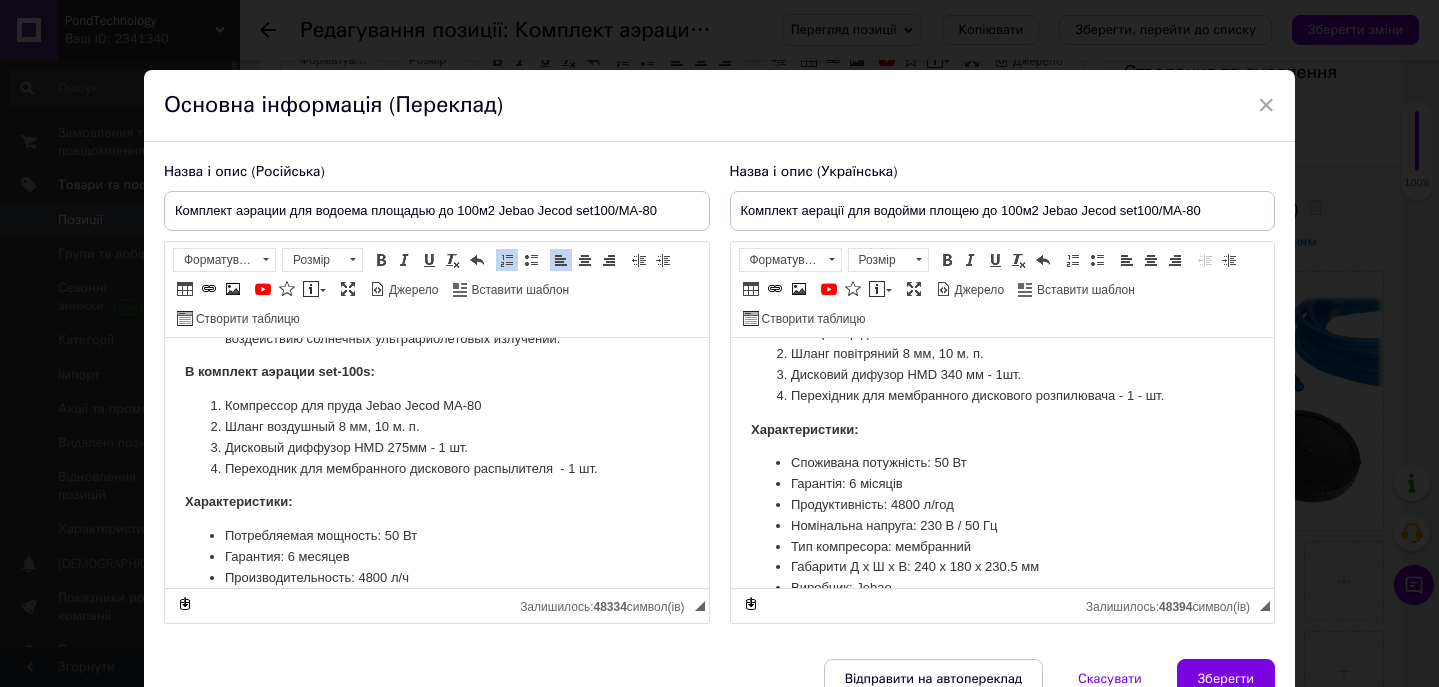 scroll, scrollTop: 719, scrollLeft: 0, axis: vertical 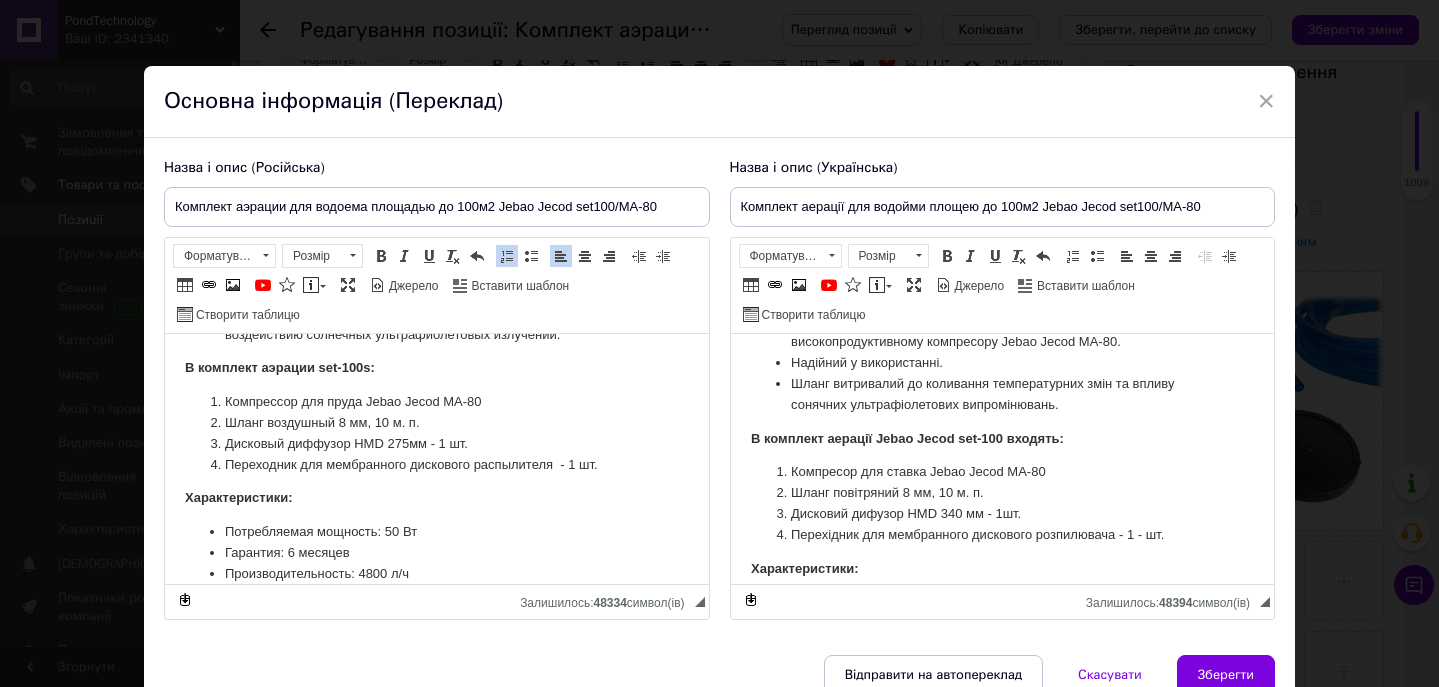 click on "Дисковий дифузор HMD 340 мм - 1шт." at bounding box center (1002, 514) 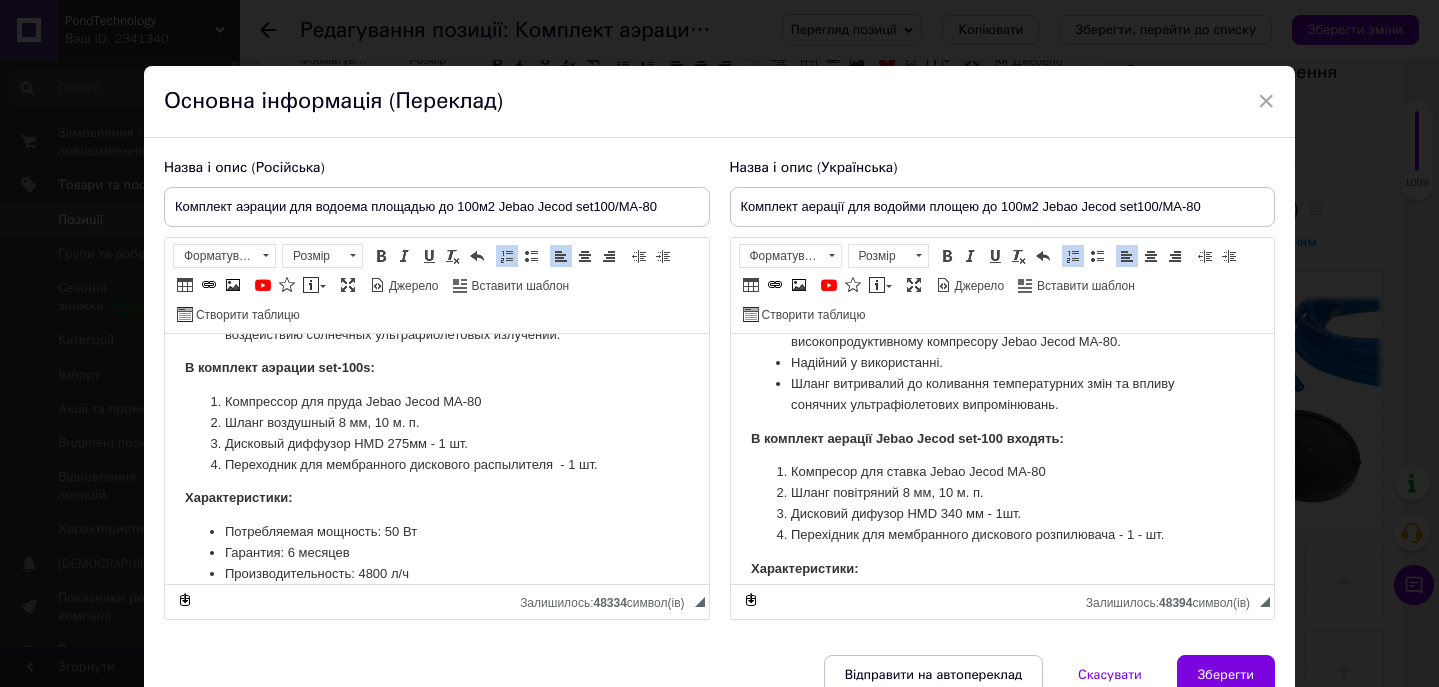 type 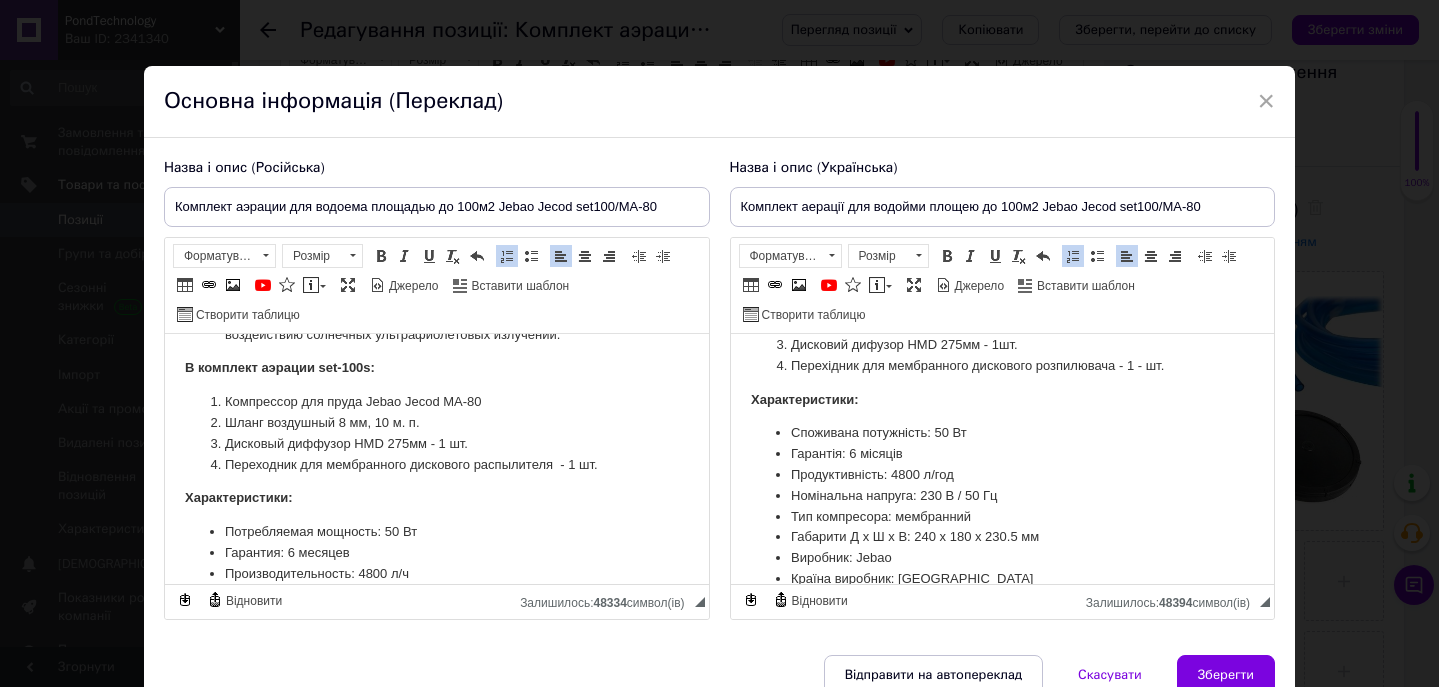 scroll, scrollTop: 719, scrollLeft: 0, axis: vertical 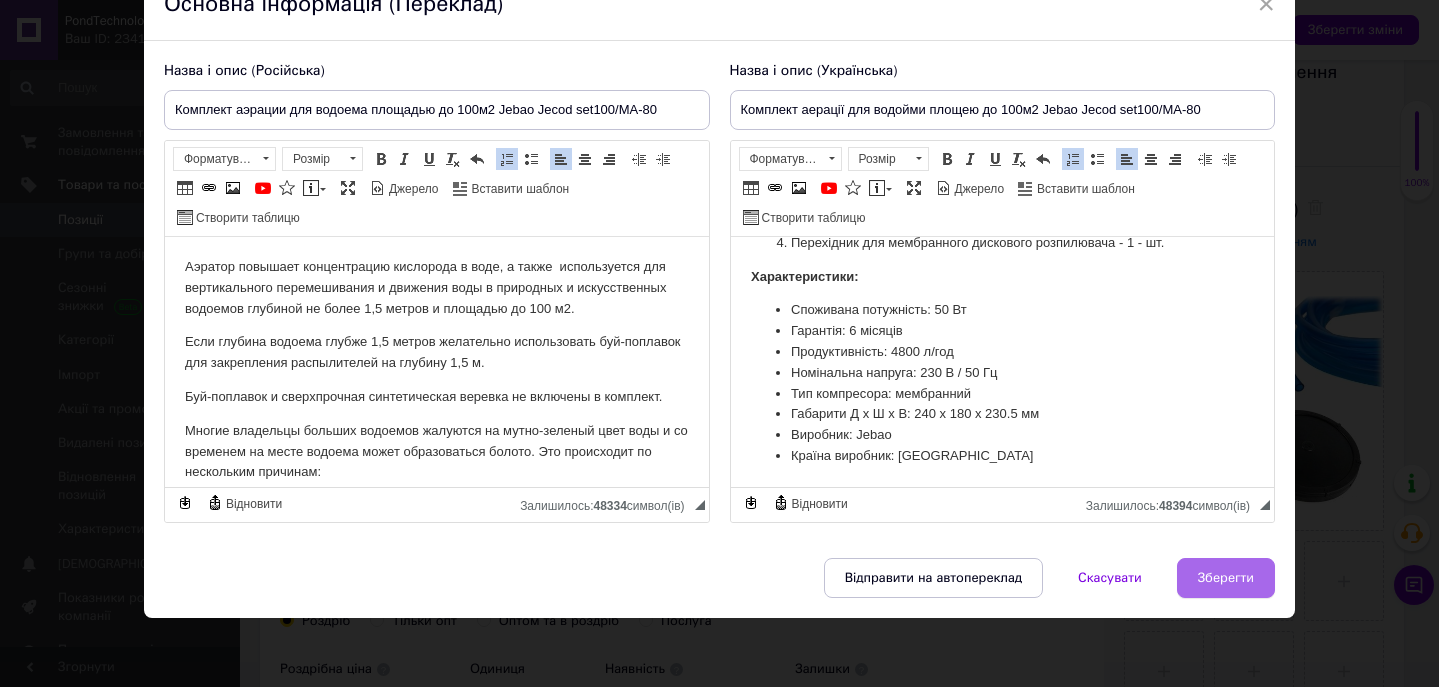 click on "Зберегти" at bounding box center [1226, 578] 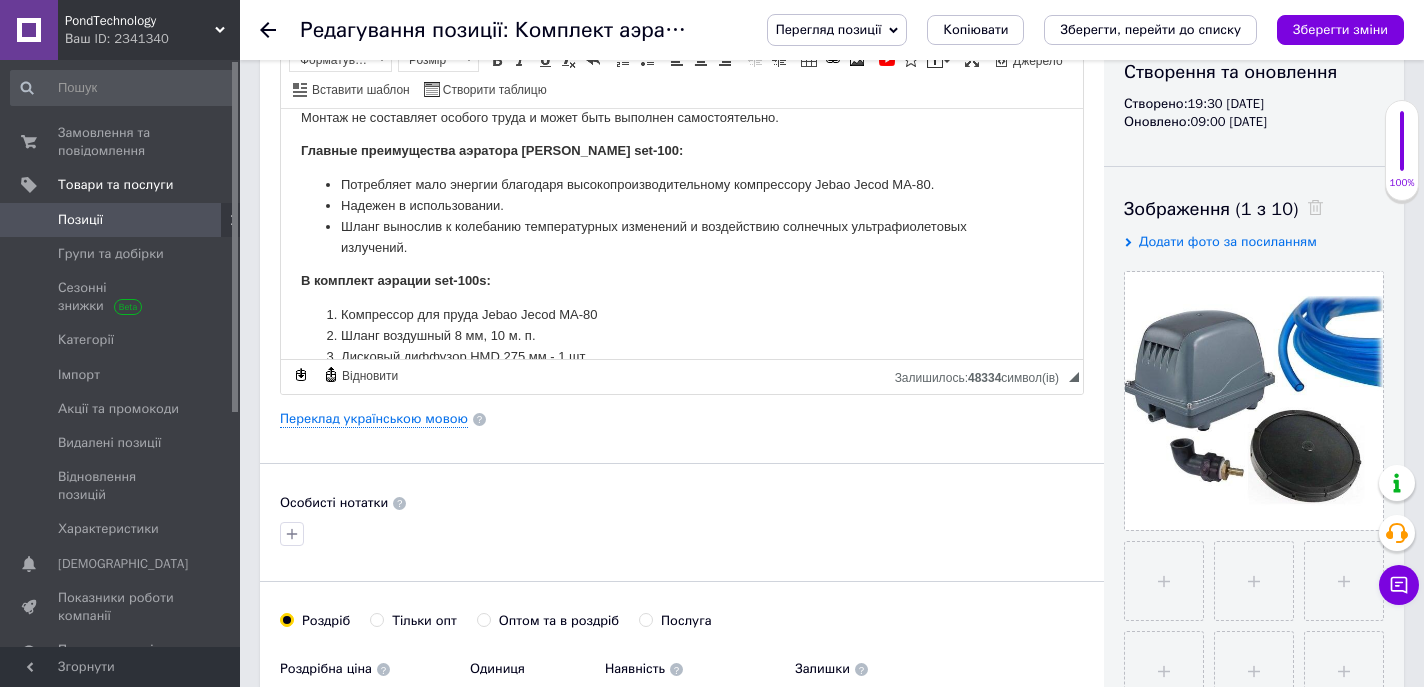 scroll, scrollTop: 0, scrollLeft: 0, axis: both 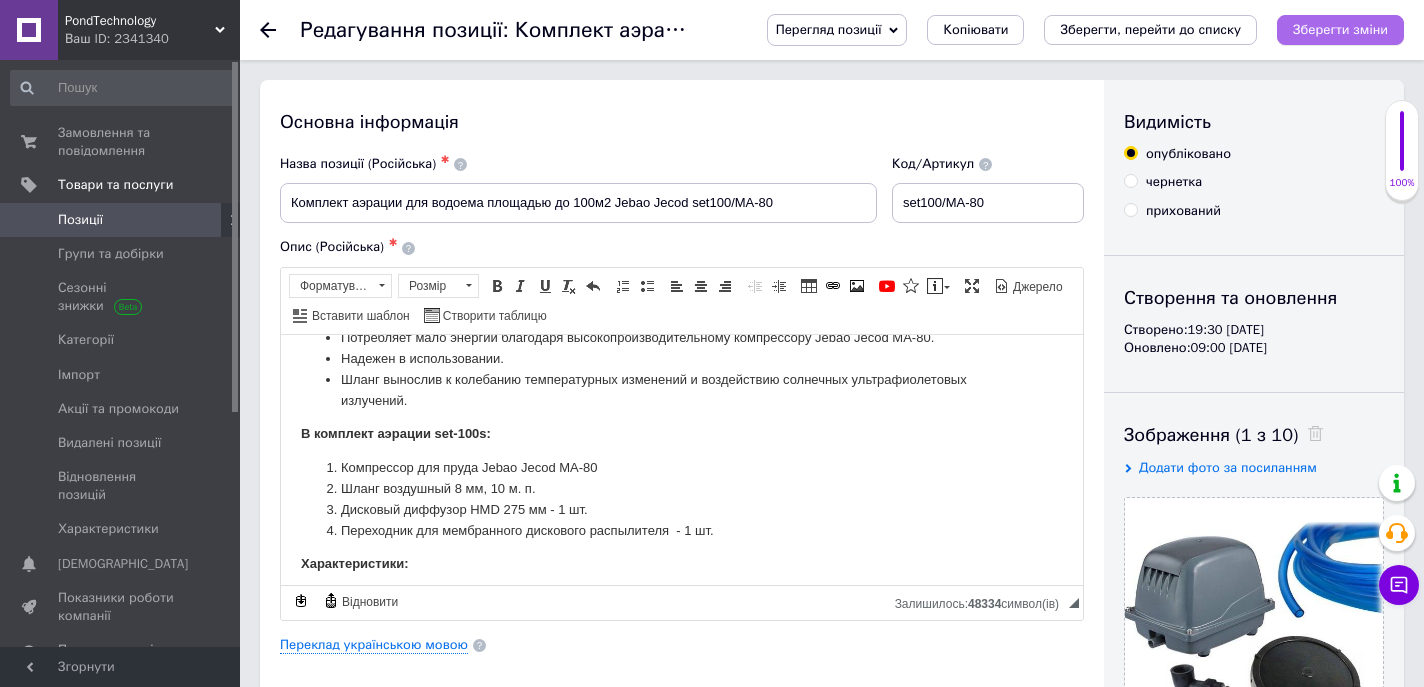 click on "Зберегти зміни" at bounding box center [1340, 29] 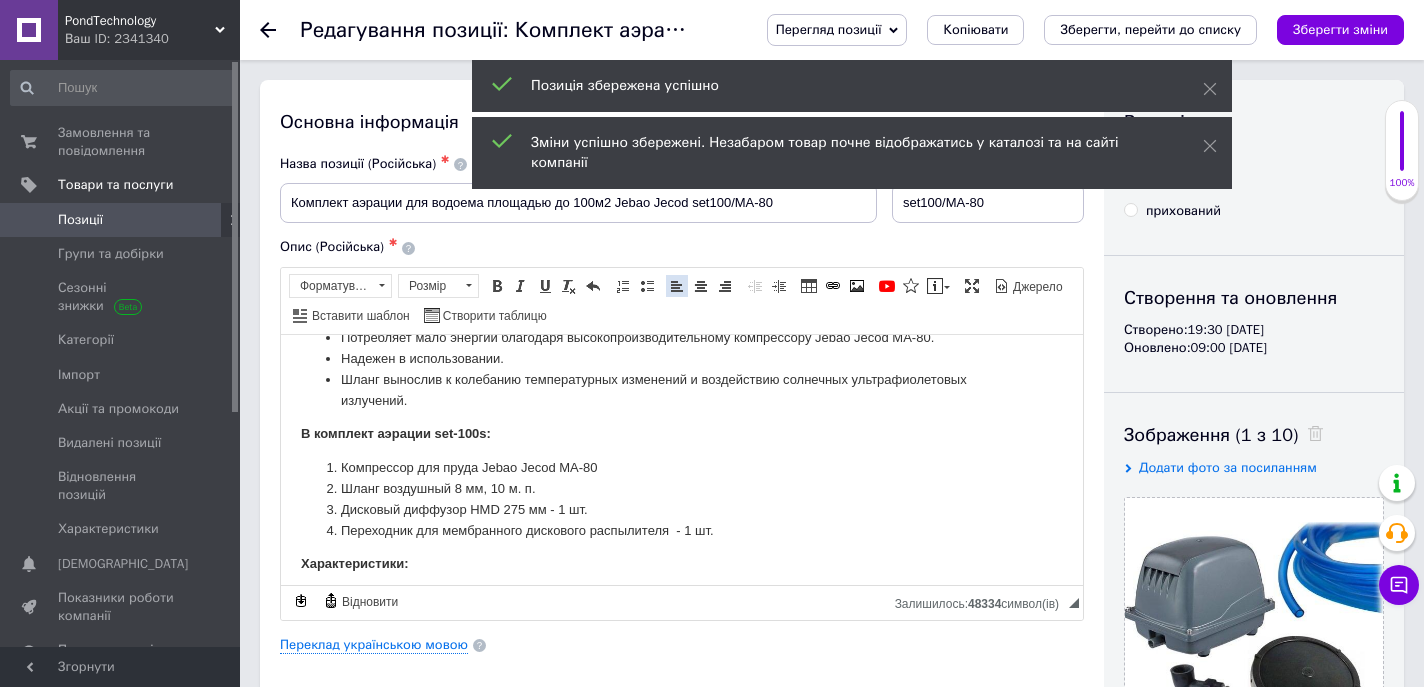 scroll, scrollTop: 44, scrollLeft: 0, axis: vertical 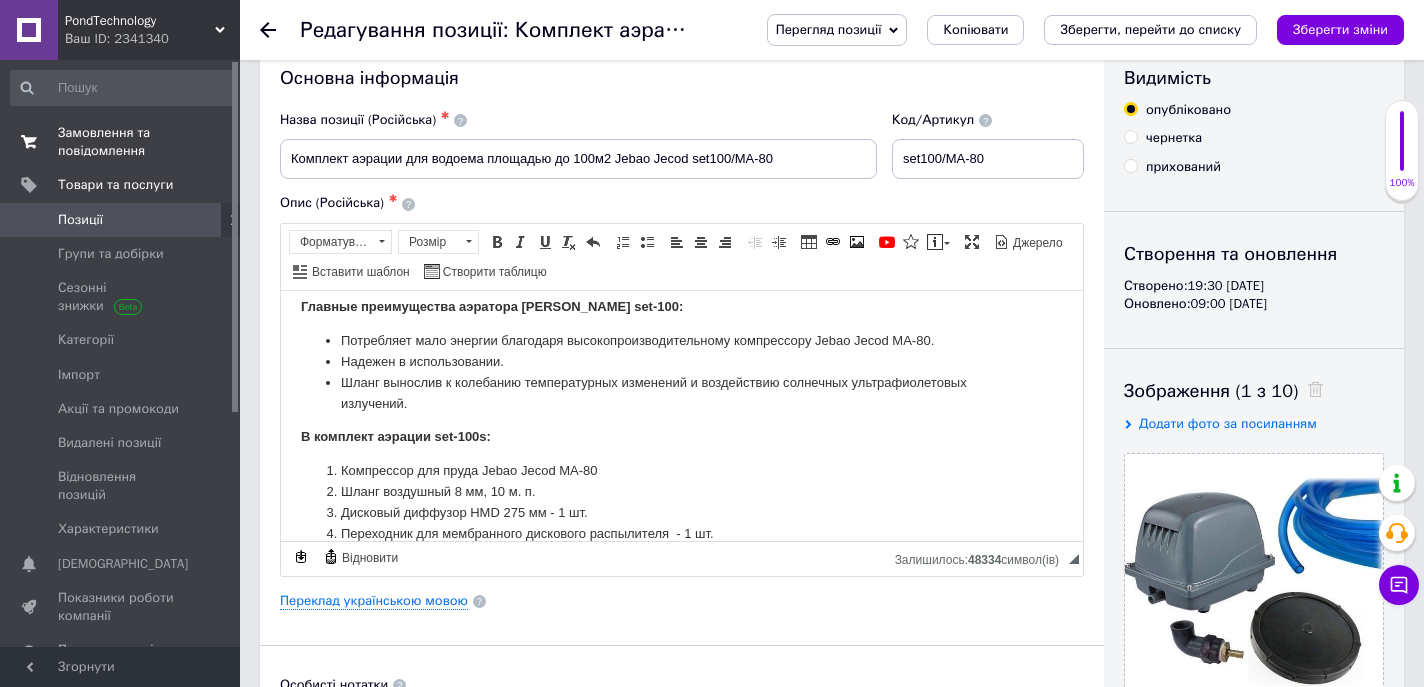 click on "Замовлення та повідомлення" at bounding box center [121, 142] 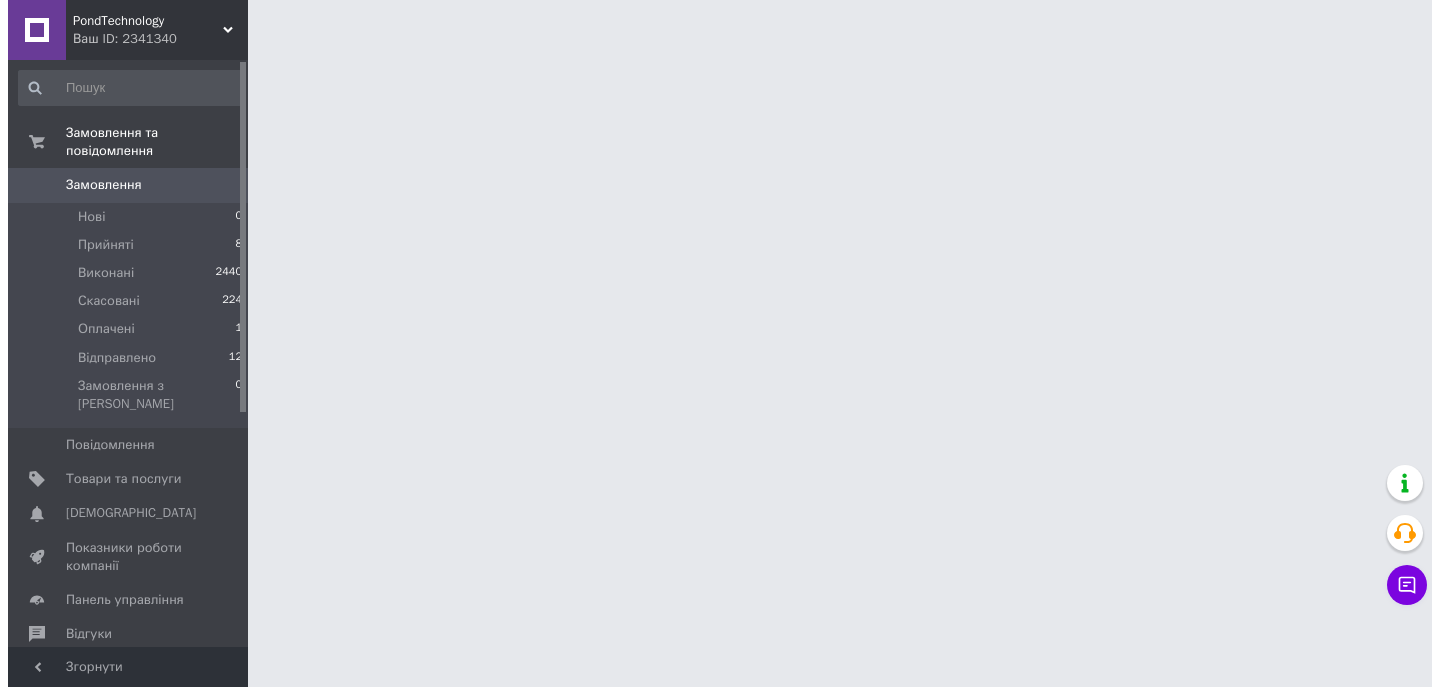 scroll, scrollTop: 0, scrollLeft: 0, axis: both 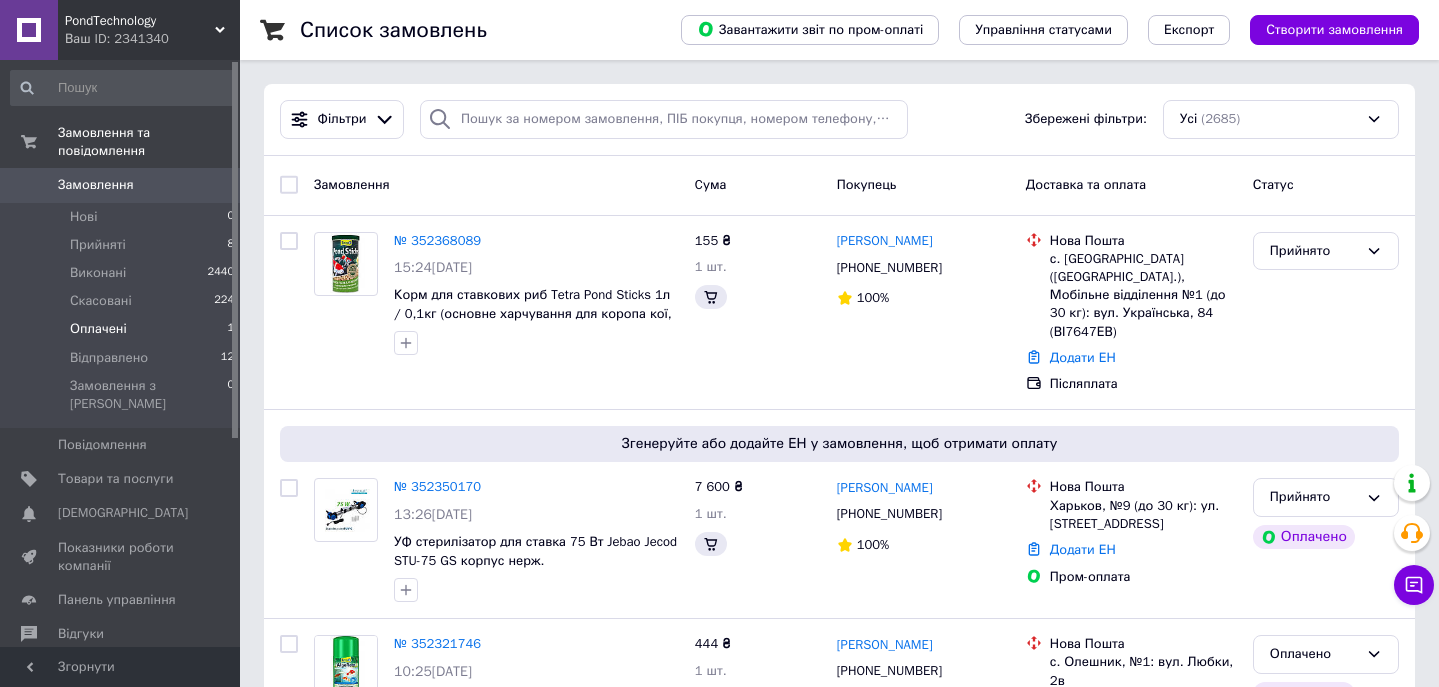 click on "Оплачені 1" at bounding box center (123, 329) 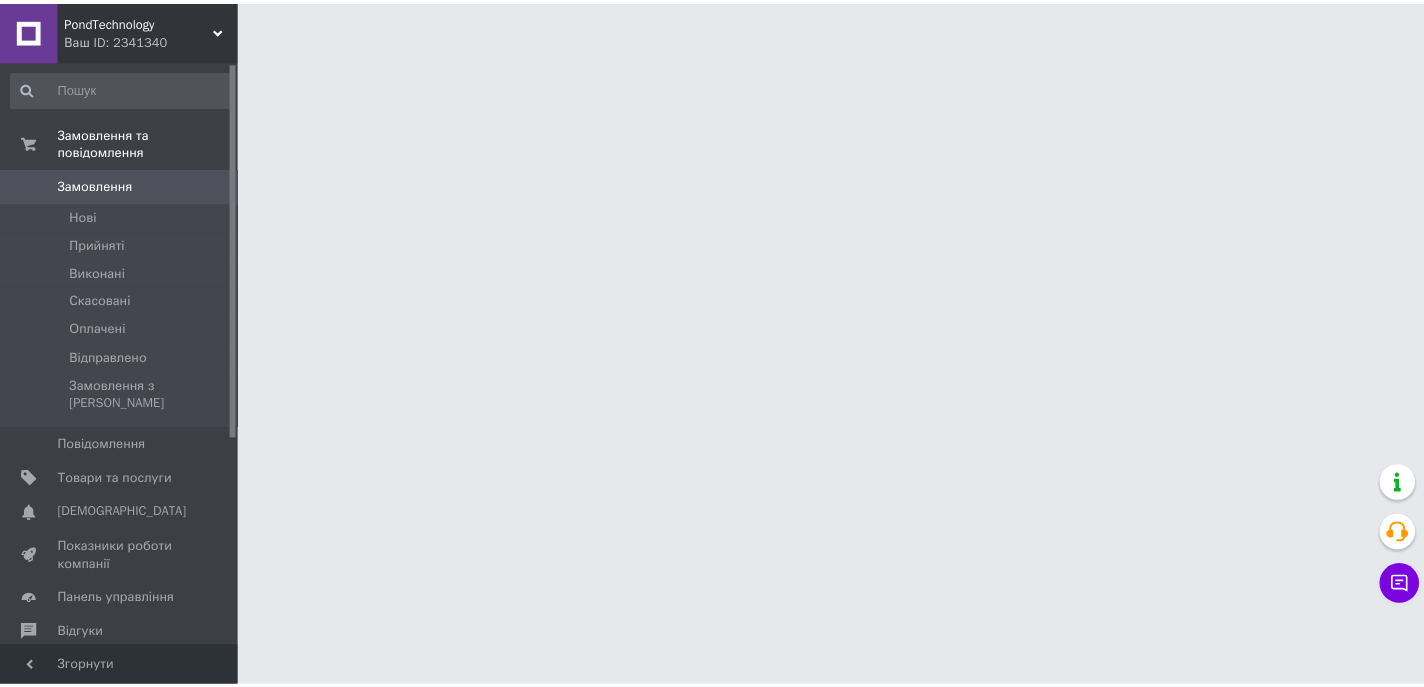 scroll, scrollTop: 0, scrollLeft: 0, axis: both 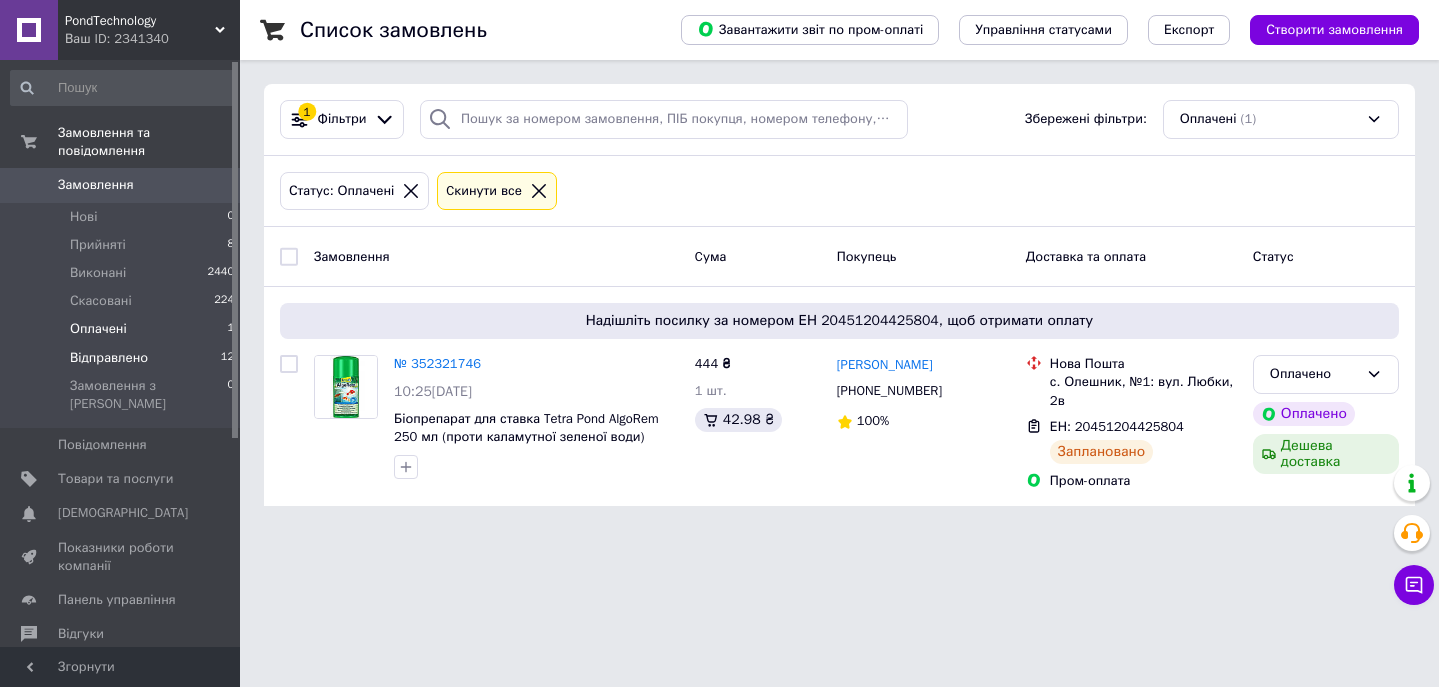 click on "Відправлено" at bounding box center [109, 358] 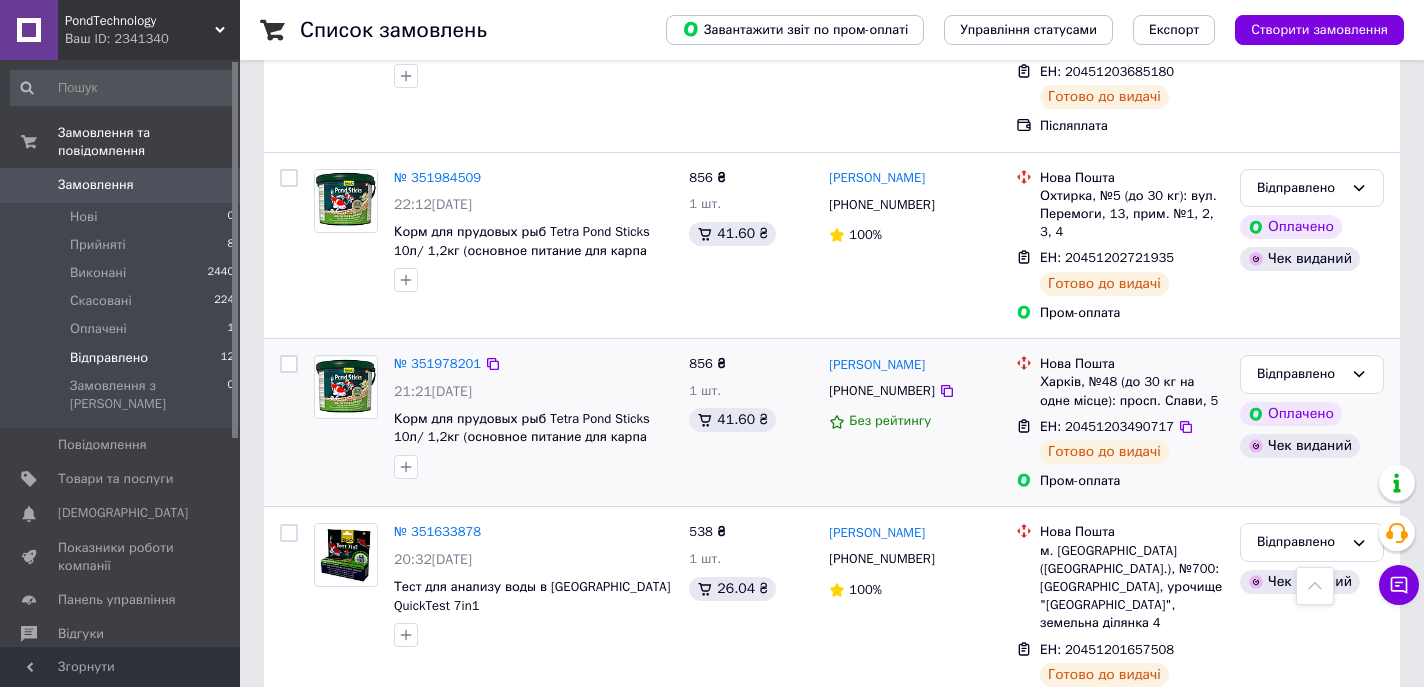 scroll, scrollTop: 1213, scrollLeft: 0, axis: vertical 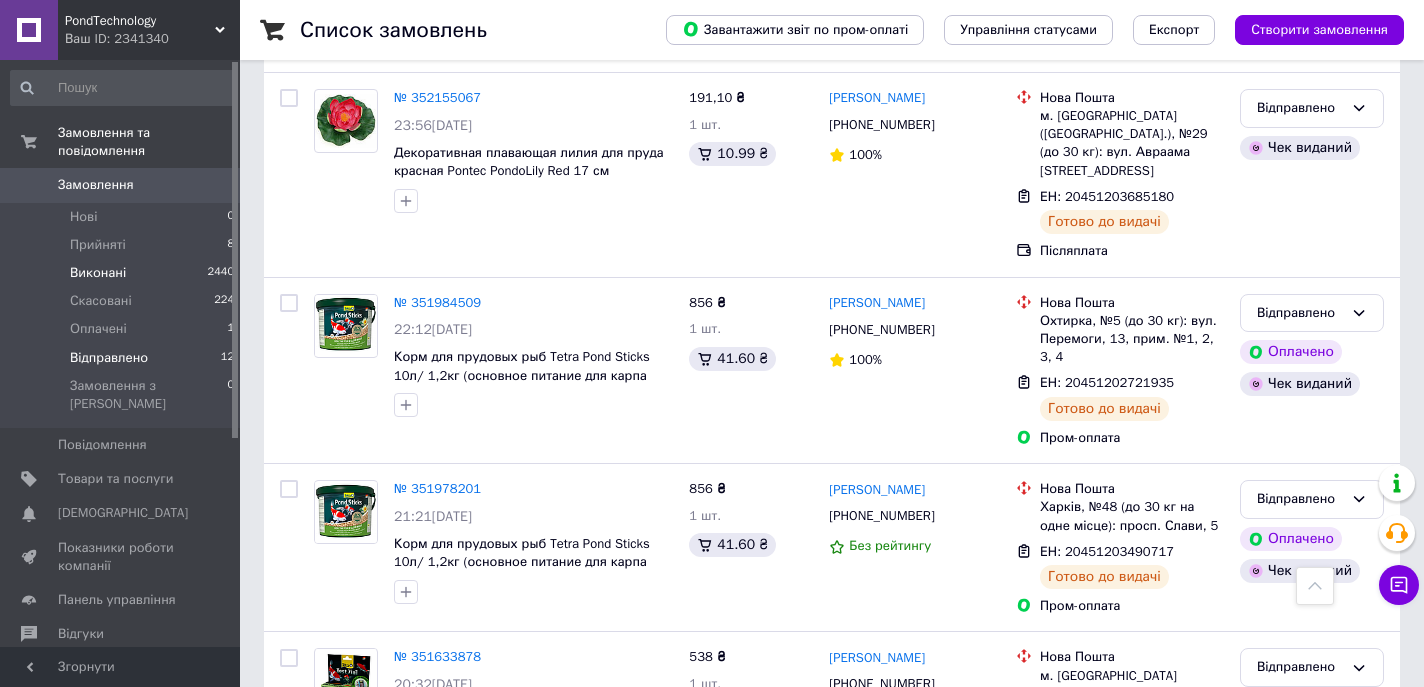 click on "Виконані" at bounding box center [98, 273] 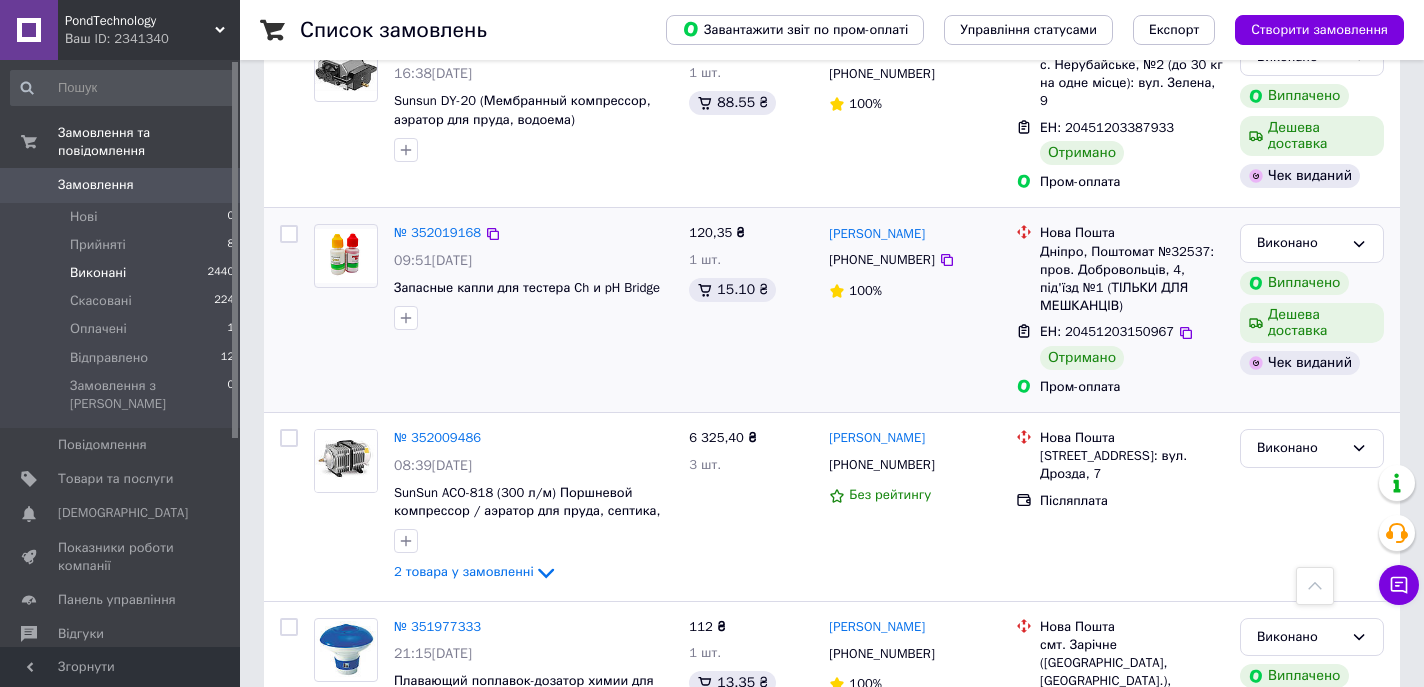 scroll, scrollTop: 0, scrollLeft: 0, axis: both 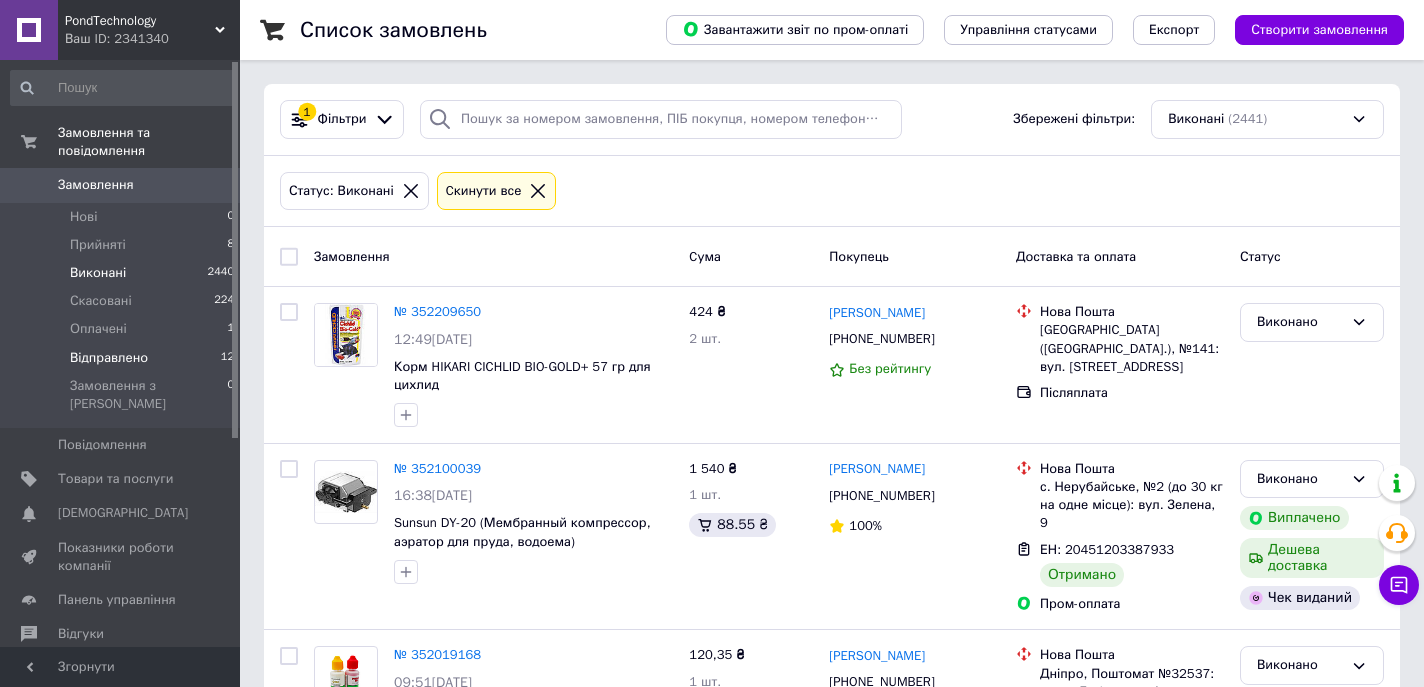 click on "Відправлено" at bounding box center [109, 358] 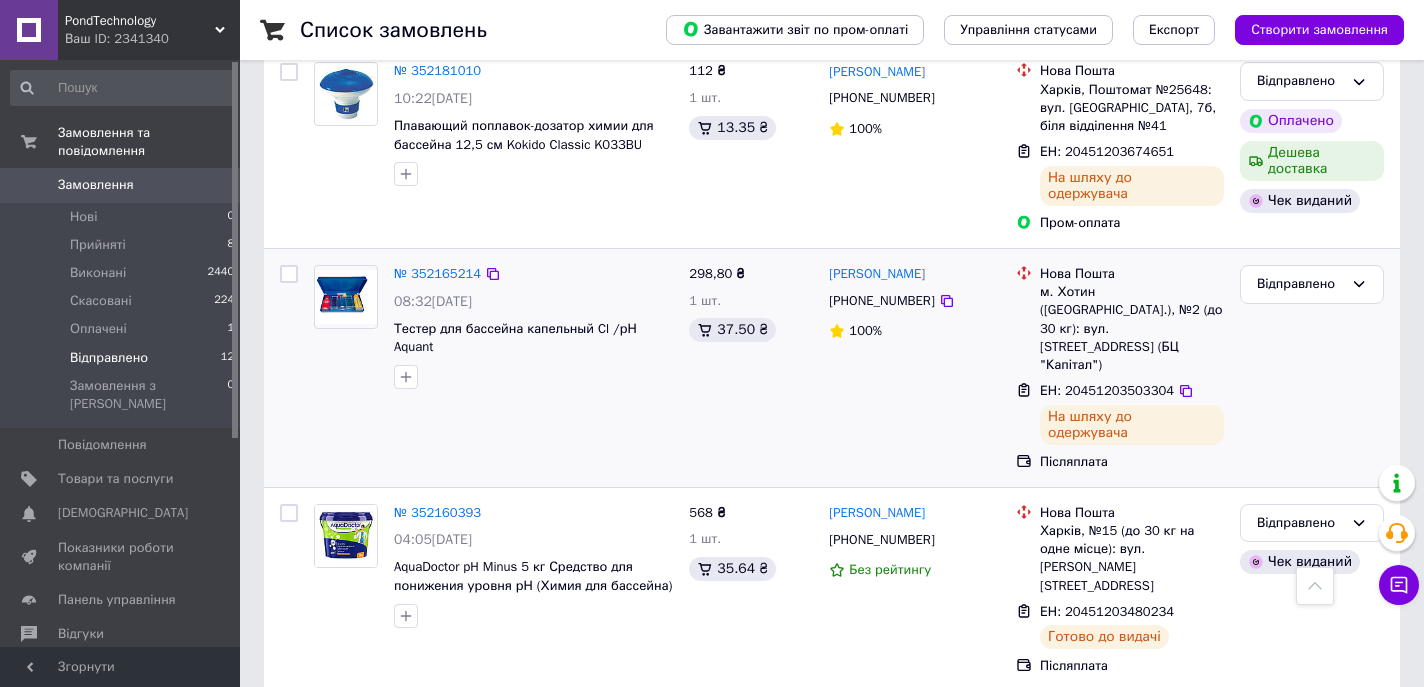 scroll, scrollTop: 0, scrollLeft: 0, axis: both 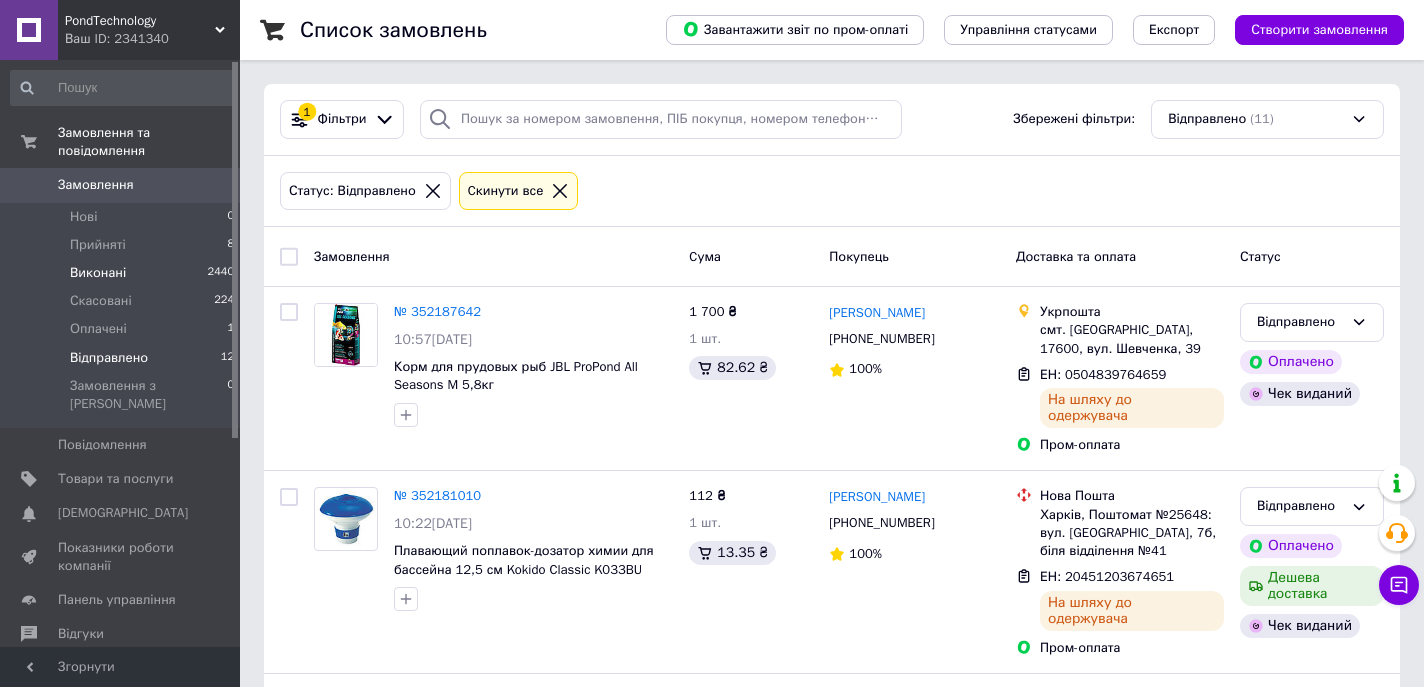 click on "Виконані" at bounding box center [98, 273] 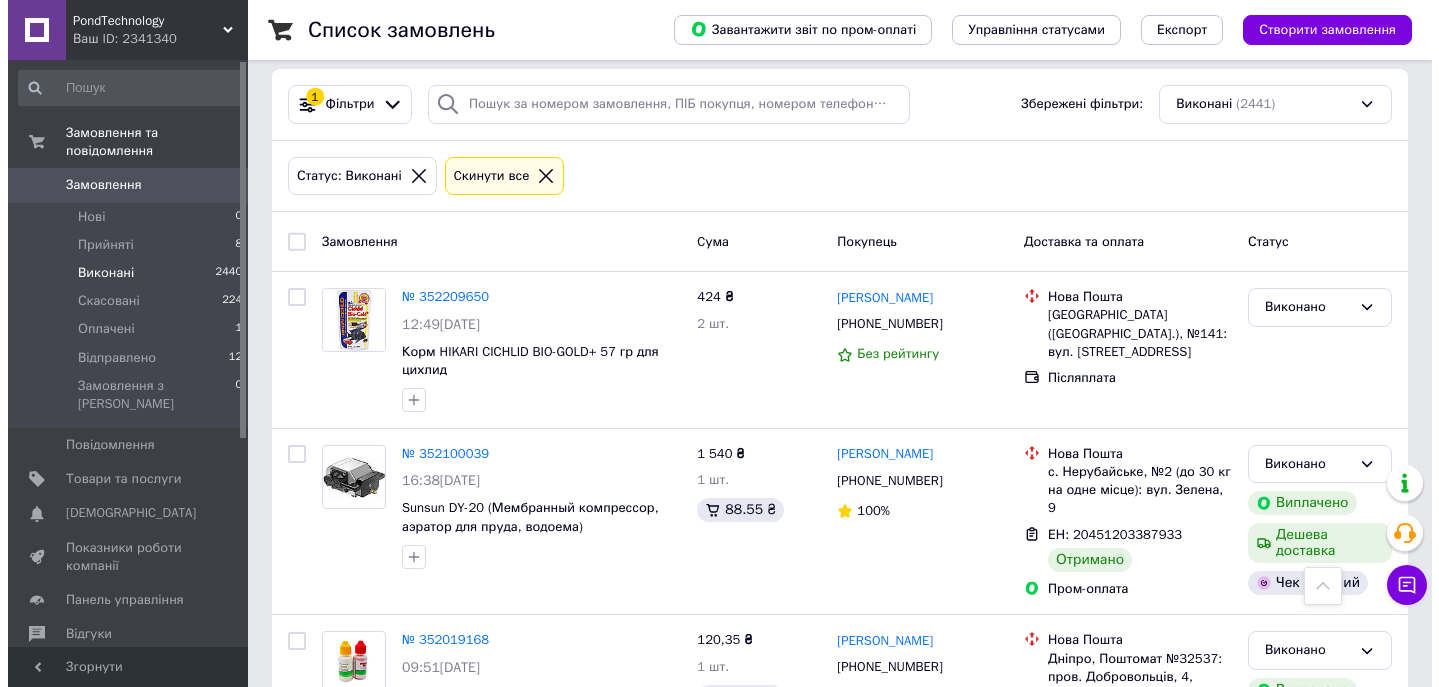 scroll, scrollTop: 0, scrollLeft: 0, axis: both 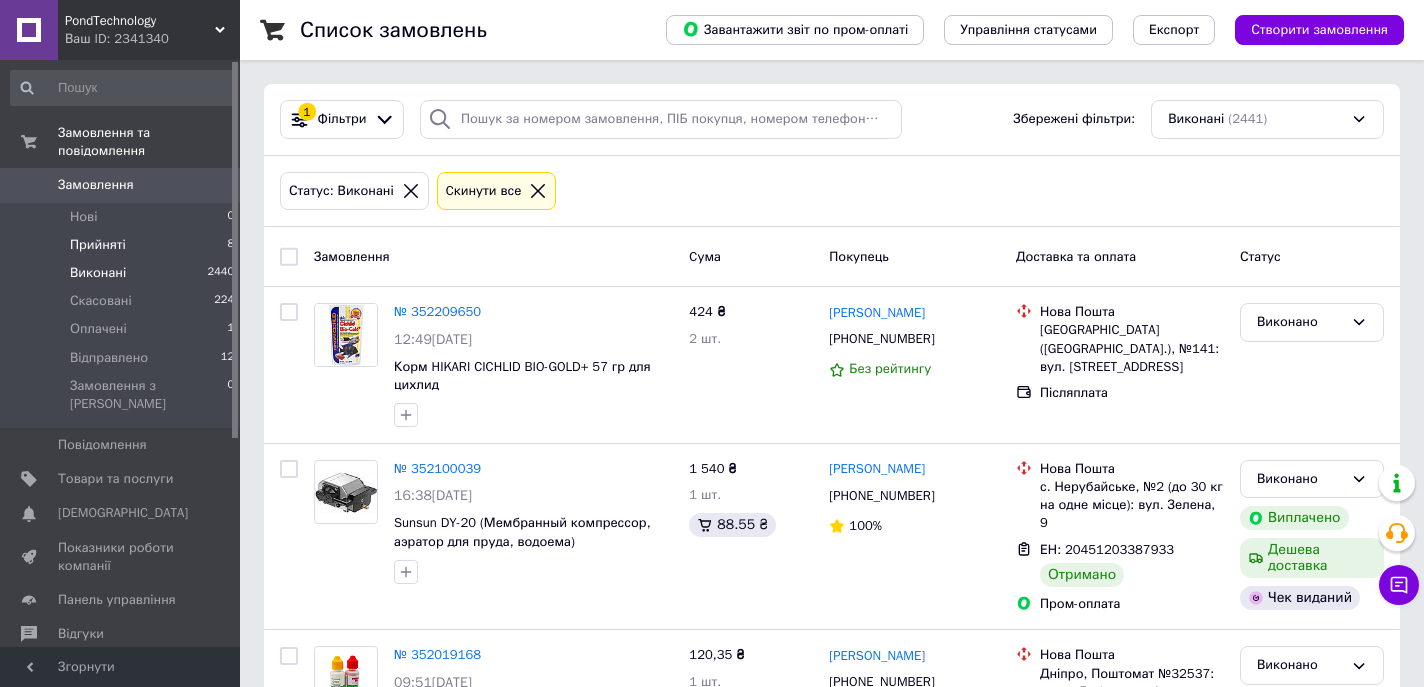 click on "Прийняті" at bounding box center [98, 245] 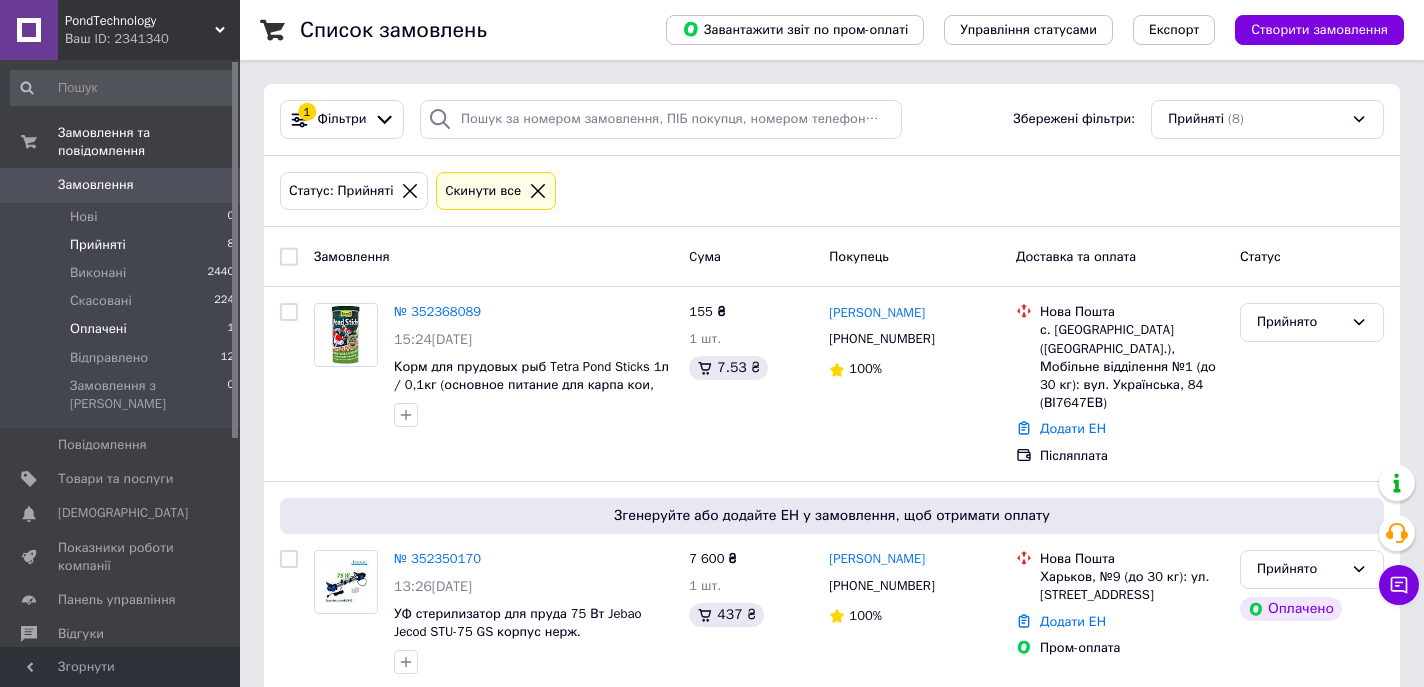 click on "Оплачені" at bounding box center (98, 329) 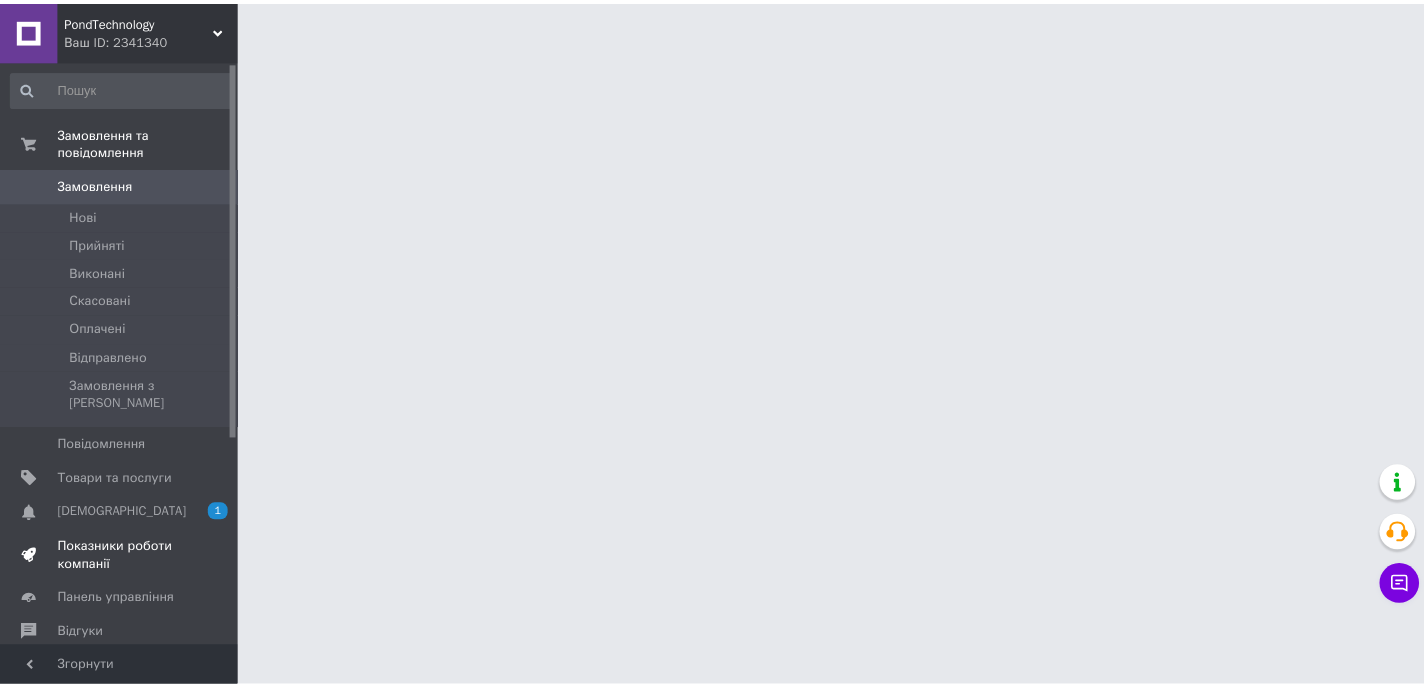 scroll, scrollTop: 0, scrollLeft: 0, axis: both 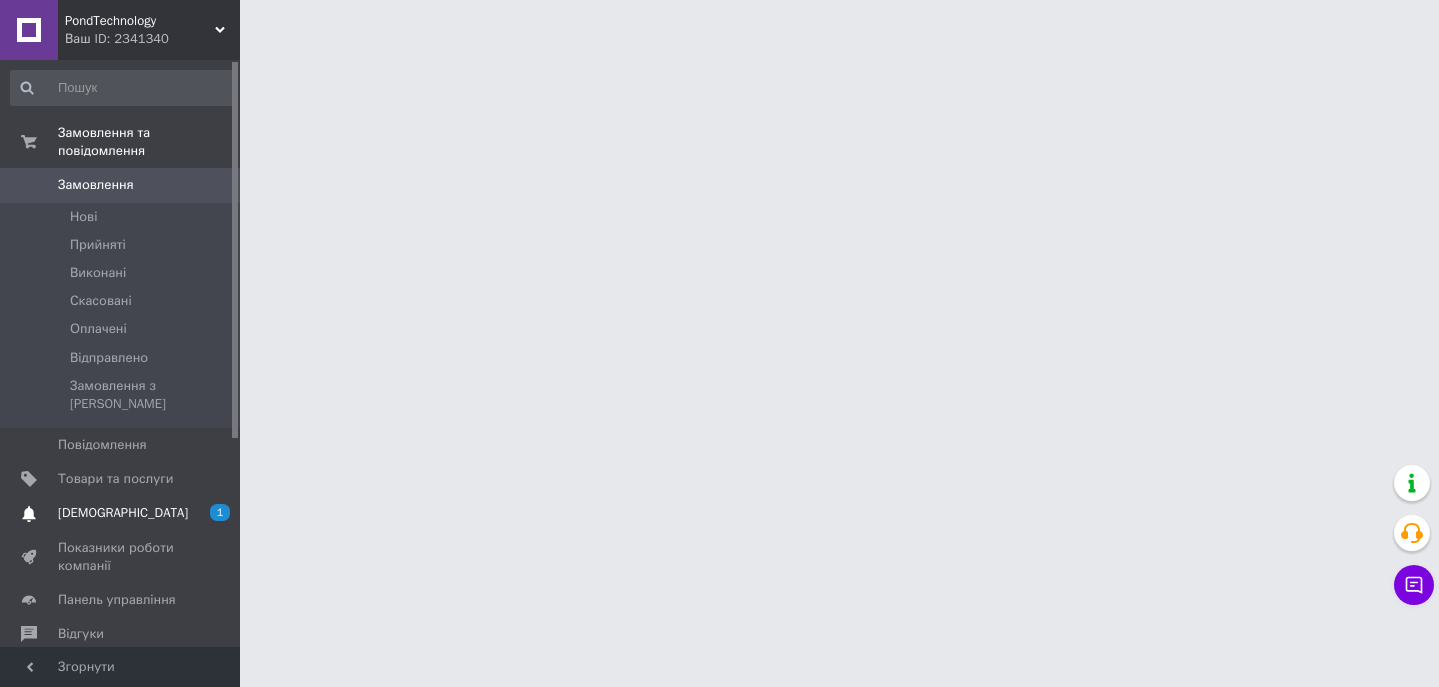 click on "[DEMOGRAPHIC_DATA]" at bounding box center [123, 513] 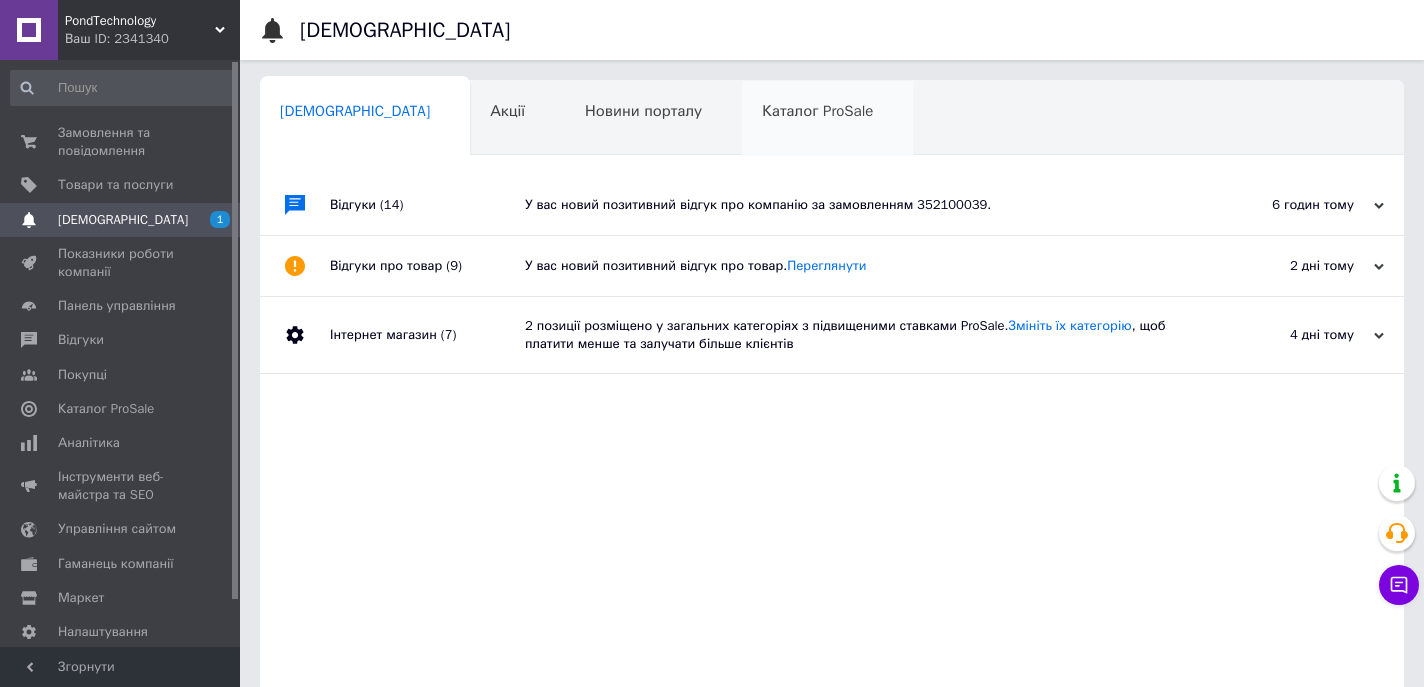 click on "Каталог ProSale" at bounding box center (817, 111) 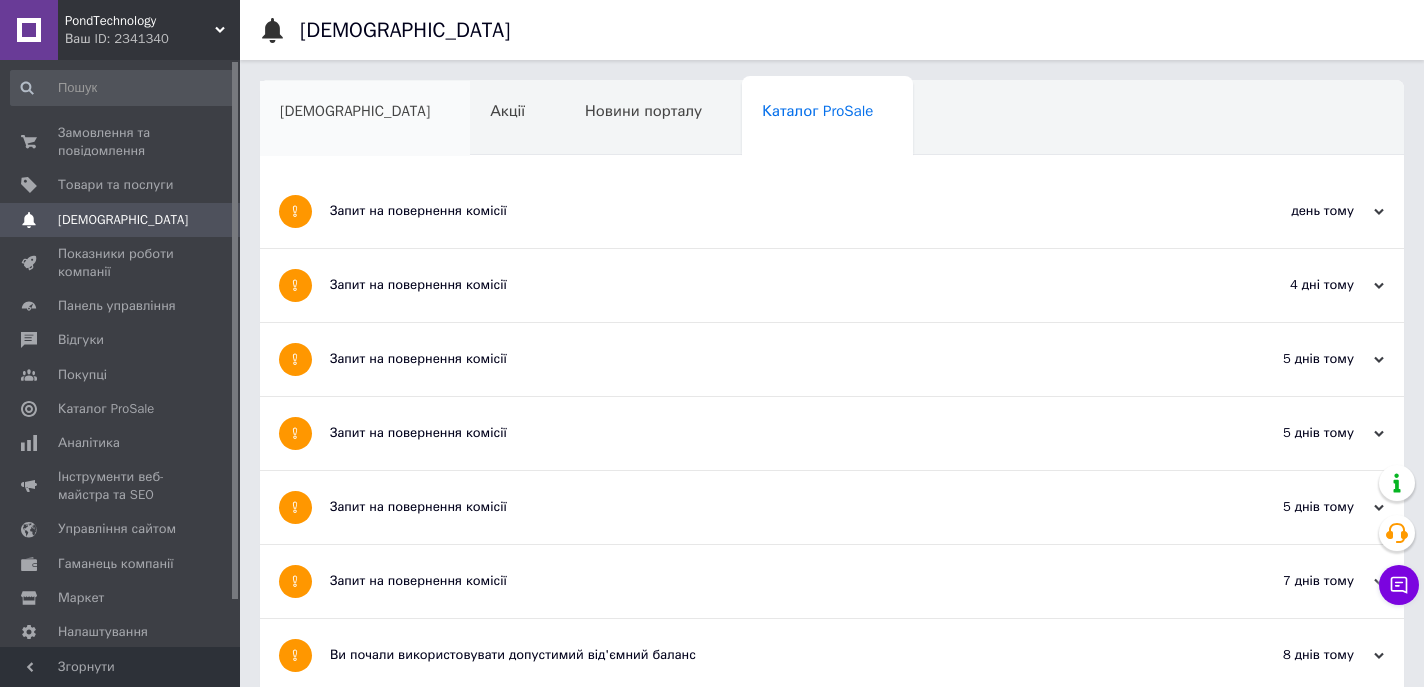 click on "[DEMOGRAPHIC_DATA]" at bounding box center [355, 111] 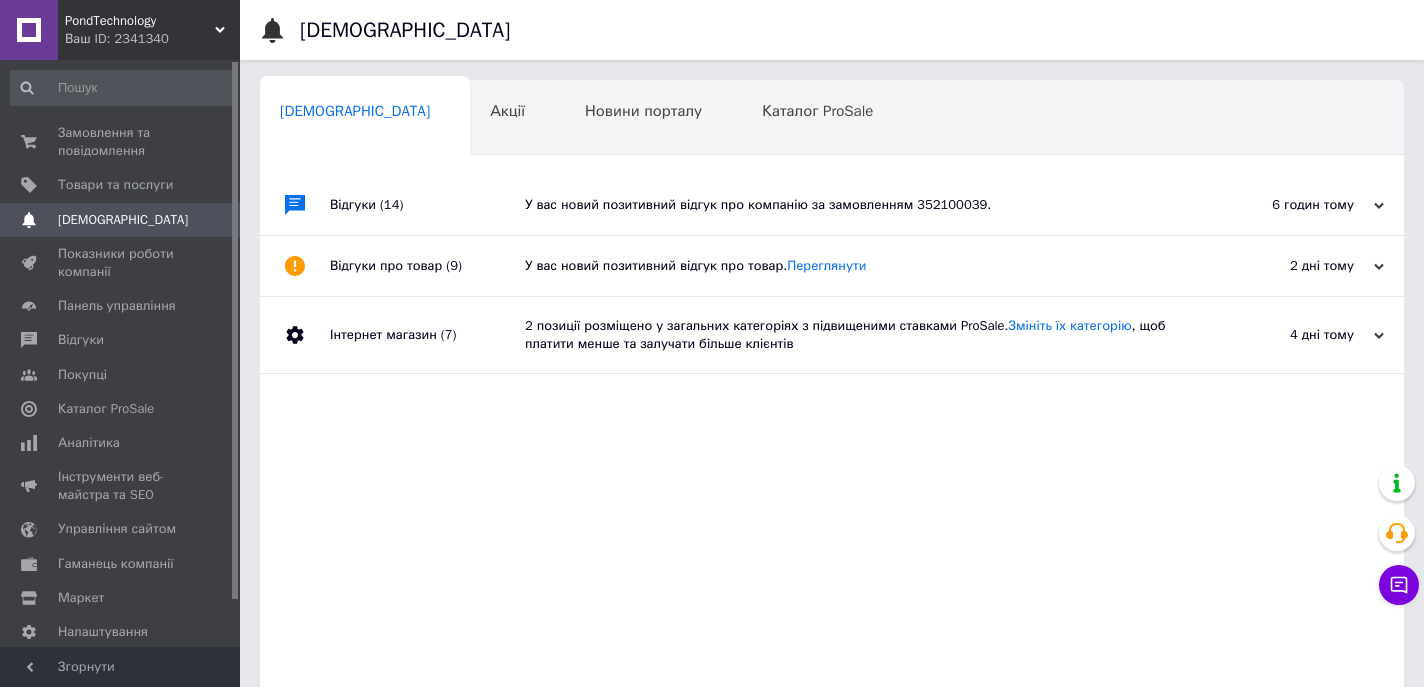 click on "У вас новий позитивний відгук про компанію за замовленням 352100039." at bounding box center (854, 205) 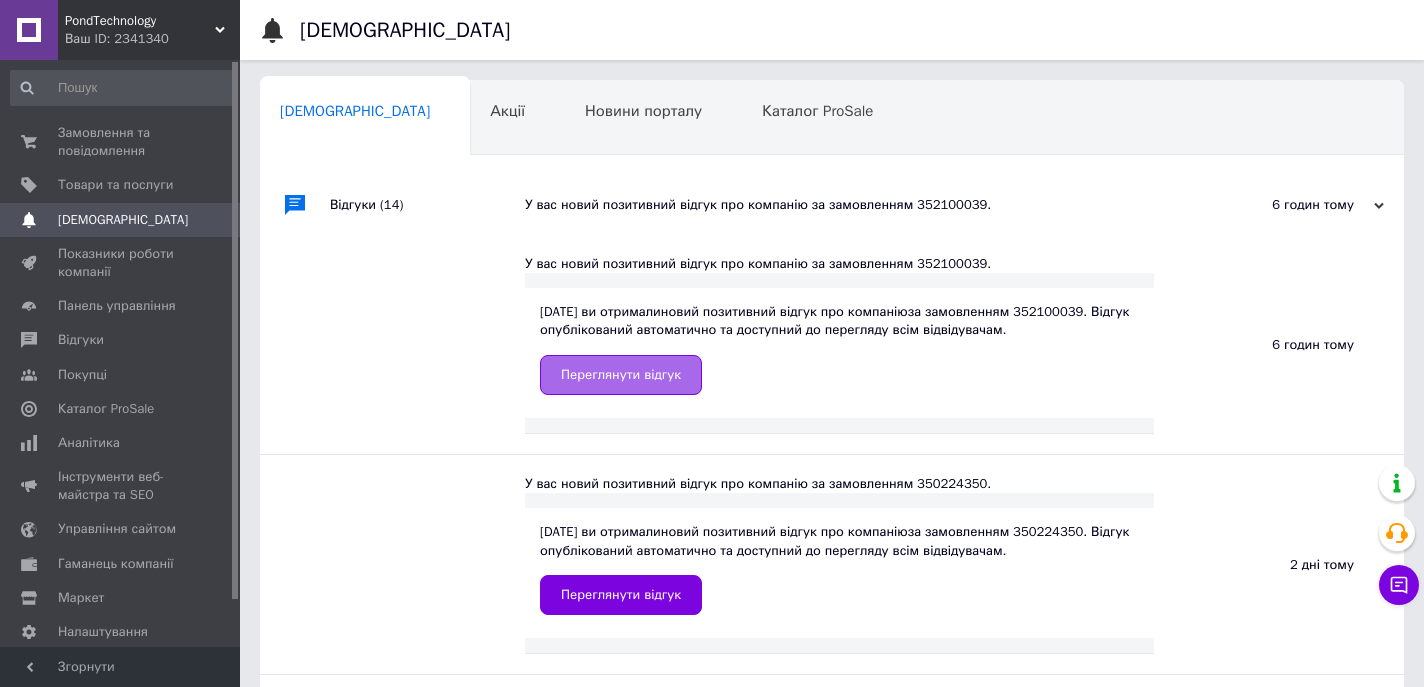 click on "Переглянути відгук" at bounding box center [621, 375] 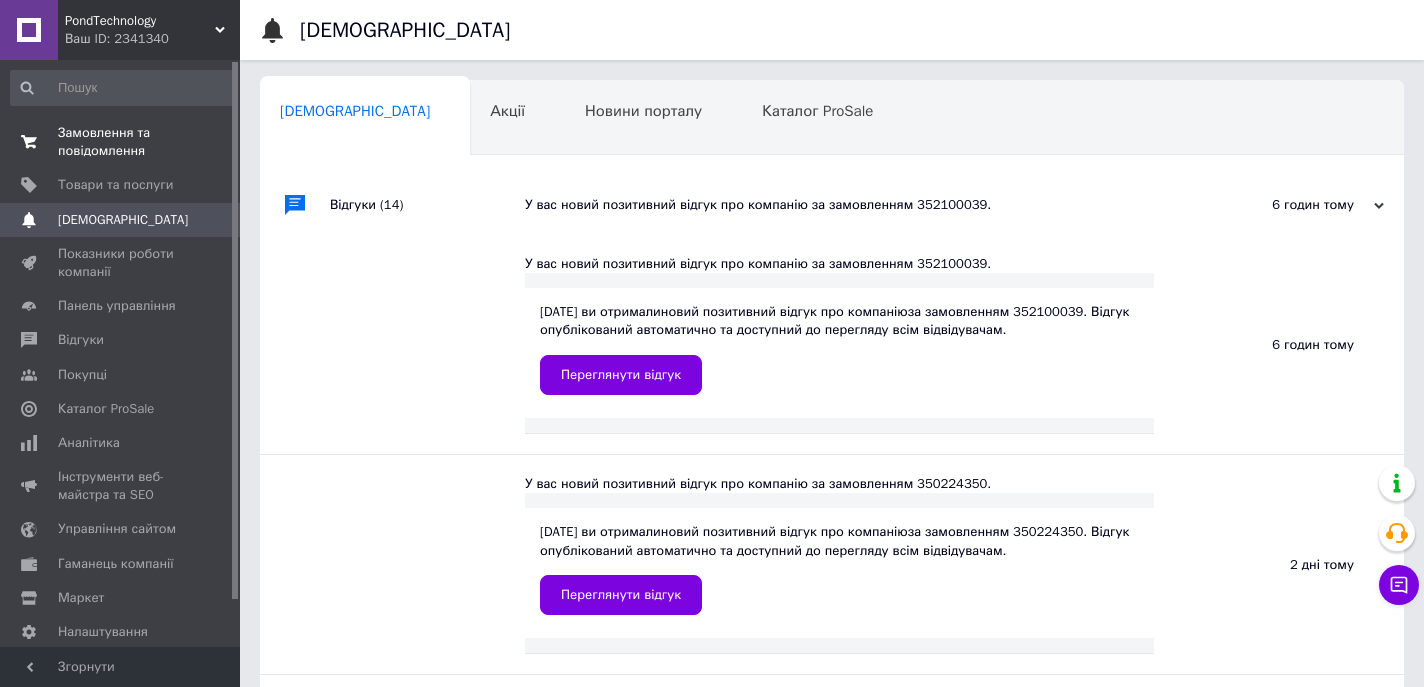 click on "Замовлення та повідомлення" at bounding box center [121, 142] 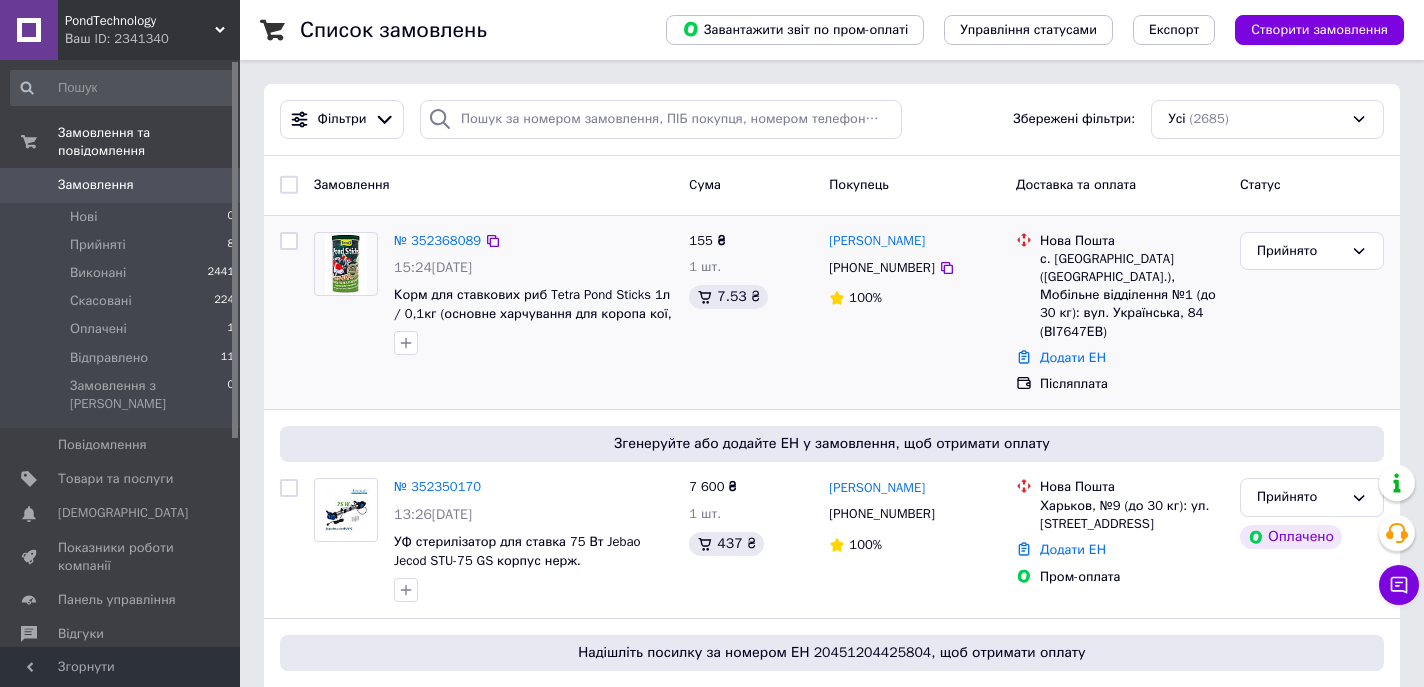 scroll, scrollTop: 348, scrollLeft: 0, axis: vertical 